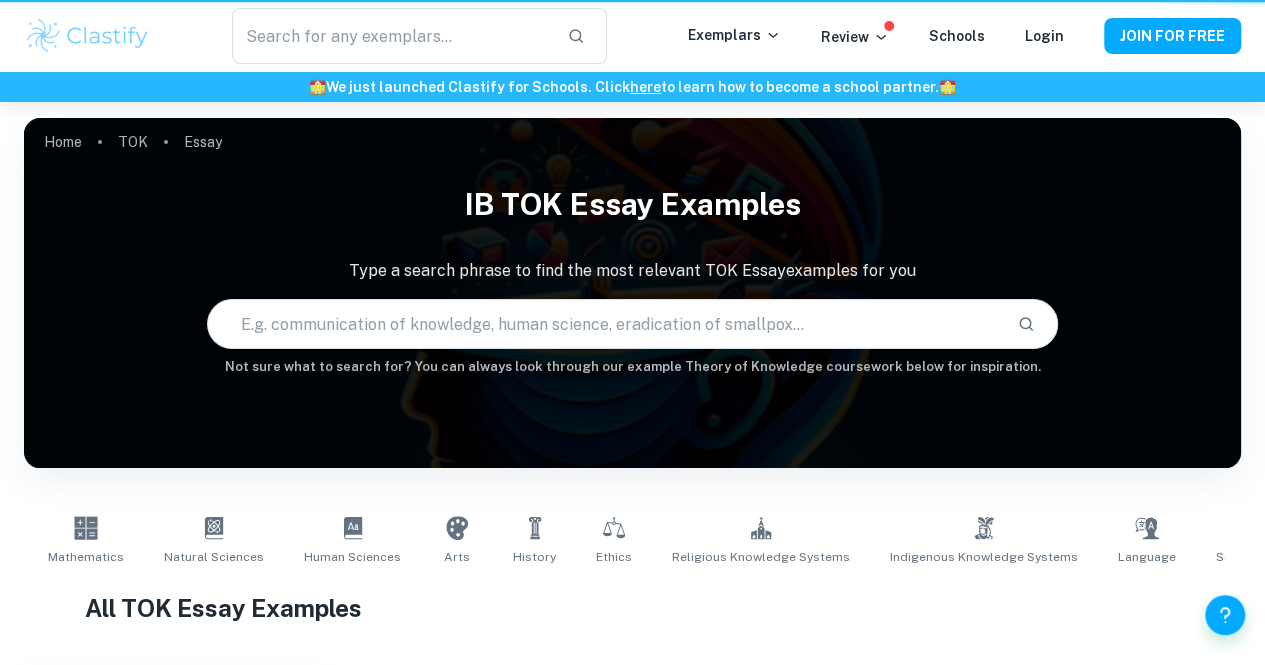 scroll, scrollTop: 553, scrollLeft: 0, axis: vertical 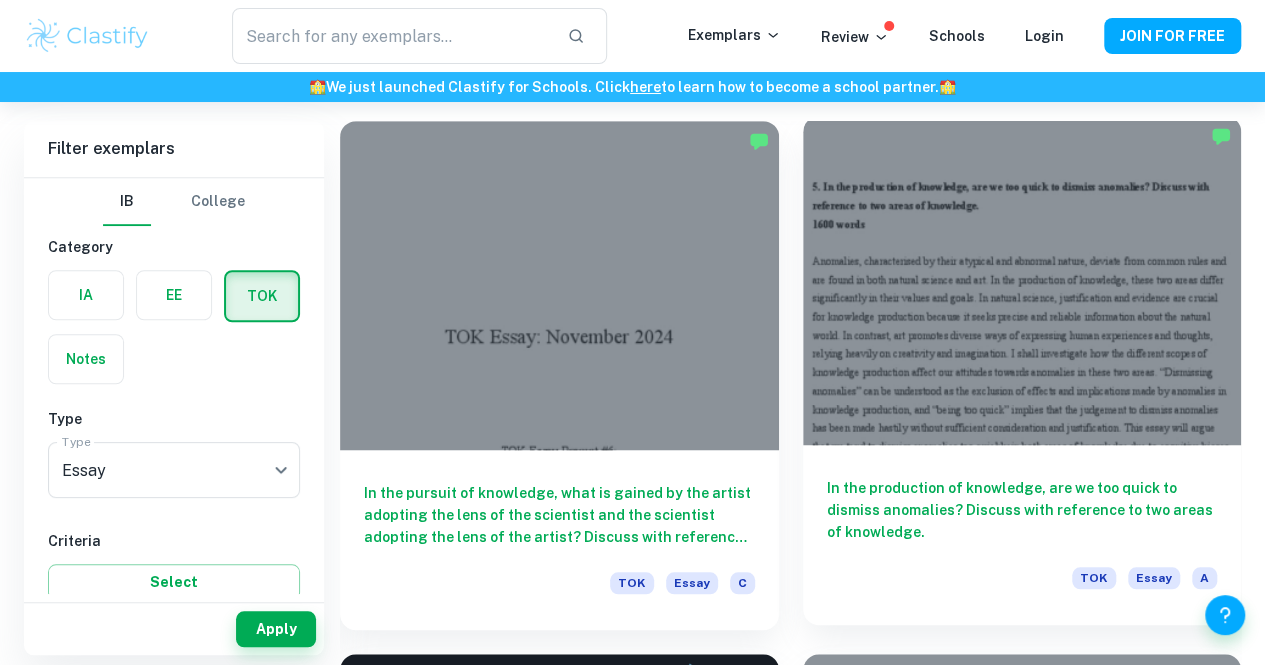 click on "In the production of knowledge, are we too quick to dismiss anomalies? Discuss with reference to two areas of knowledge." at bounding box center (1022, 510) 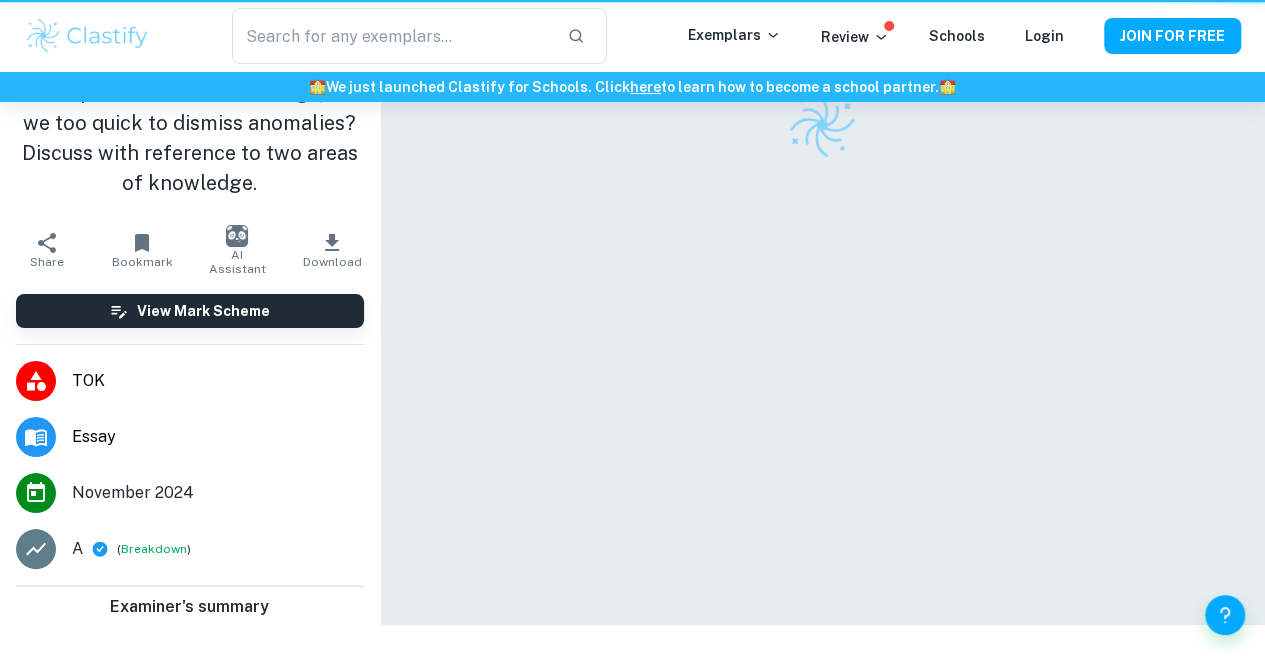scroll, scrollTop: 0, scrollLeft: 0, axis: both 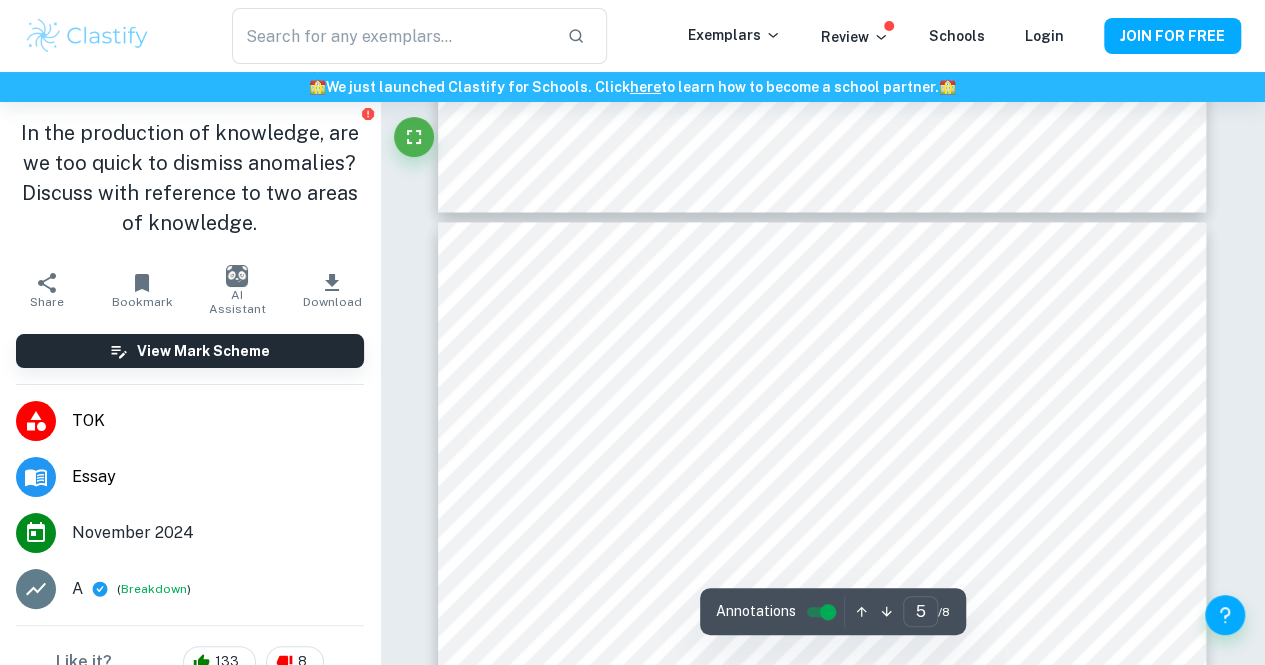 type on "6" 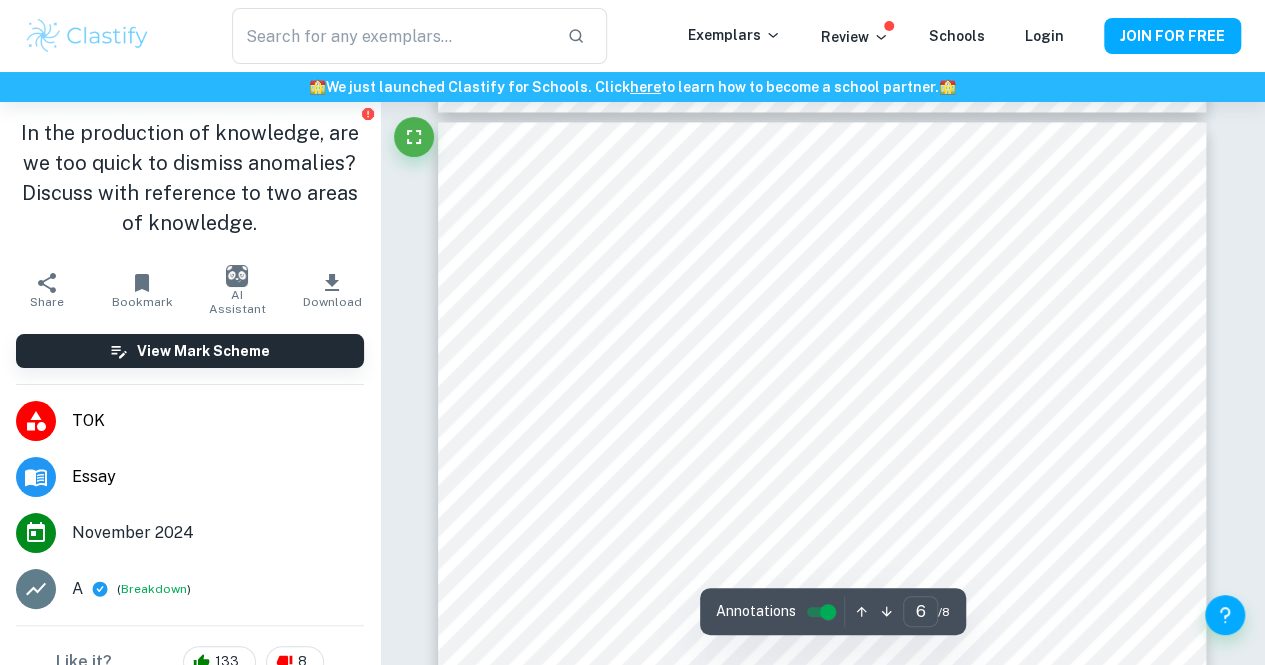 scroll, scrollTop: 5267, scrollLeft: 0, axis: vertical 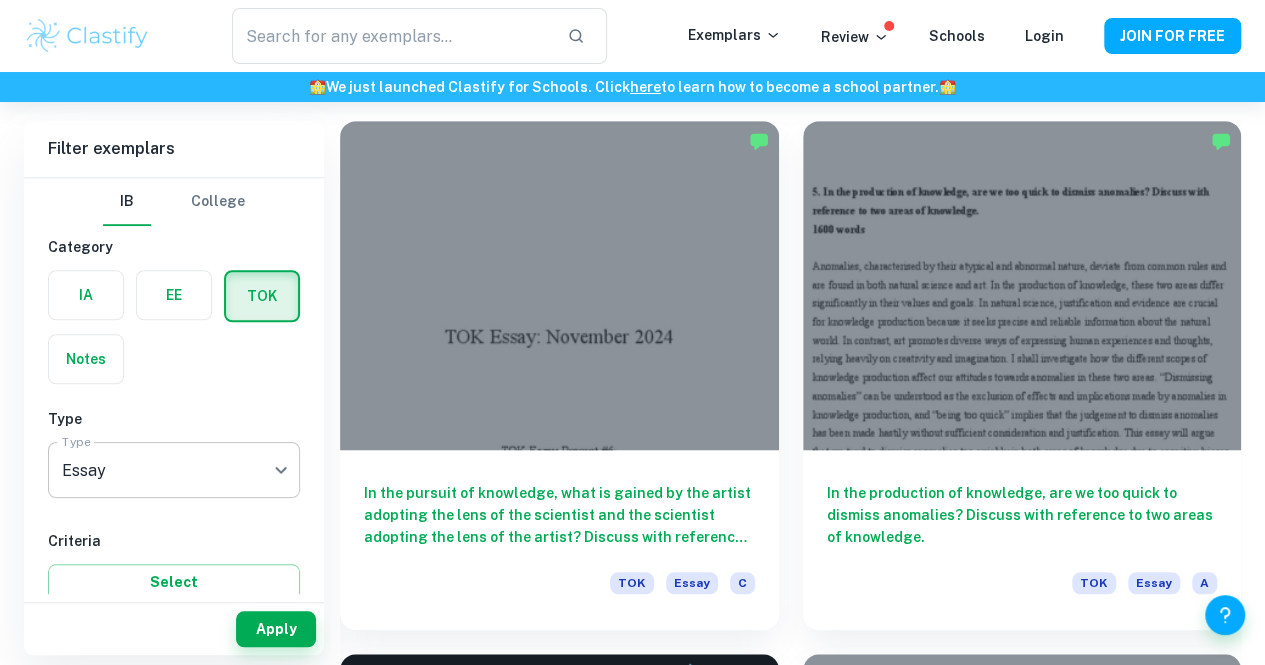 click on "We value your privacy We use cookies to enhance your browsing experience, serve personalised ads or content, and analyse our traffic. By clicking "Accept All", you consent to our use of cookies.   Cookie Policy Customise   Reject All   Accept All   Customise Consent Preferences   We use cookies to help you navigate efficiently and perform certain functions. You will find detailed information about all cookies under each consent category below. The cookies that are categorised as "Necessary" are stored on your browser as they are essential for enabling the basic functionalities of the site. ...  Show more For more information on how Google's third-party cookies operate and handle your data, see:   Google Privacy Policy Necessary Always Active Necessary cookies are required to enable the basic features of this site, such as providing secure log-in or adjusting your consent preferences. These cookies do not store any personally identifiable data. Functional Analytics Performance Advertisement Uncategorised" at bounding box center [632, -119] 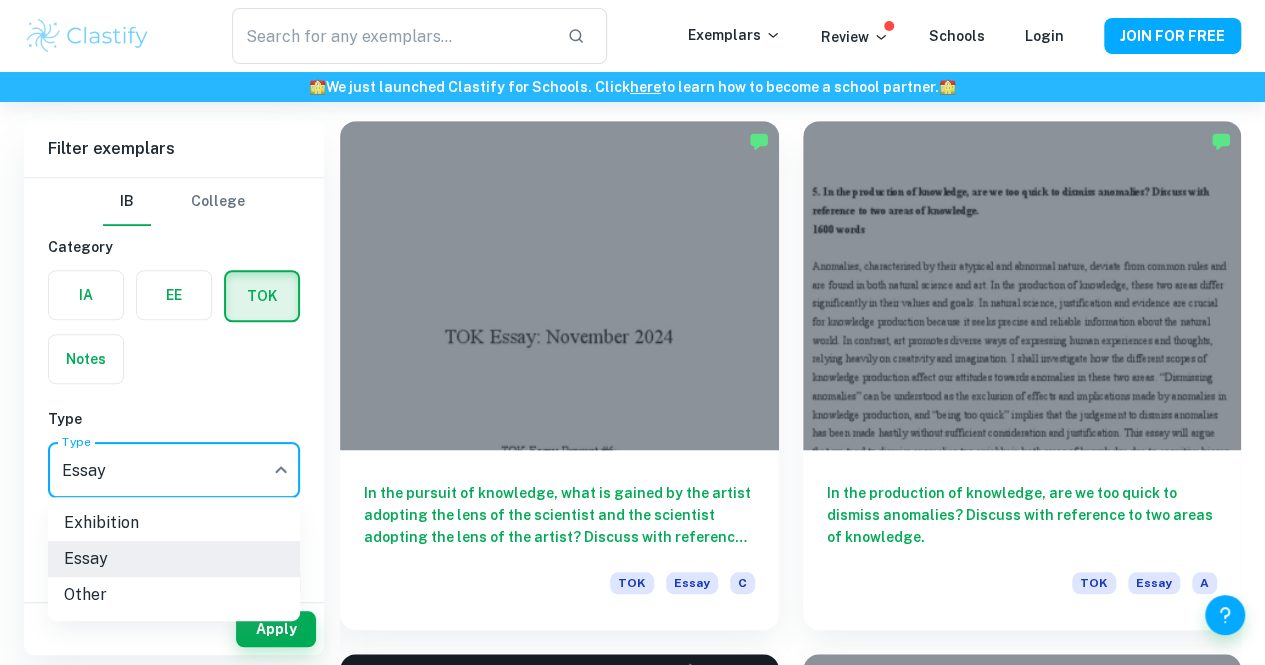 click on "Exhibition" at bounding box center (174, 523) 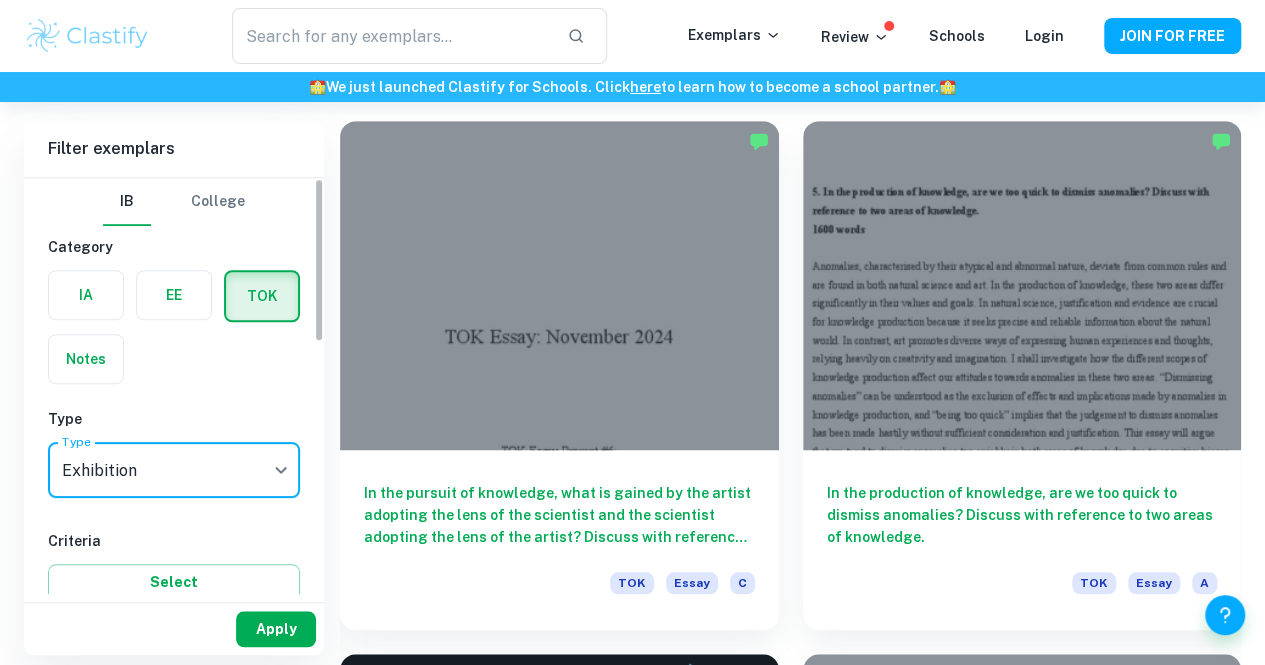 click on "Apply" at bounding box center [276, 629] 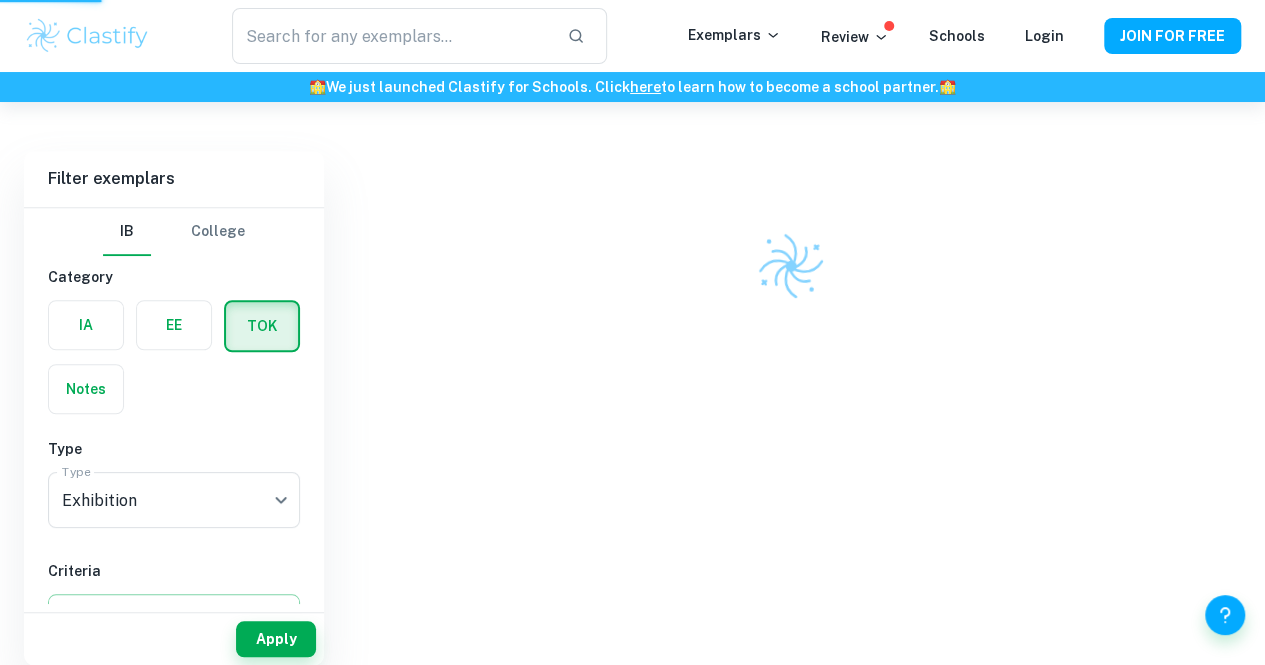 scroll, scrollTop: 483, scrollLeft: 0, axis: vertical 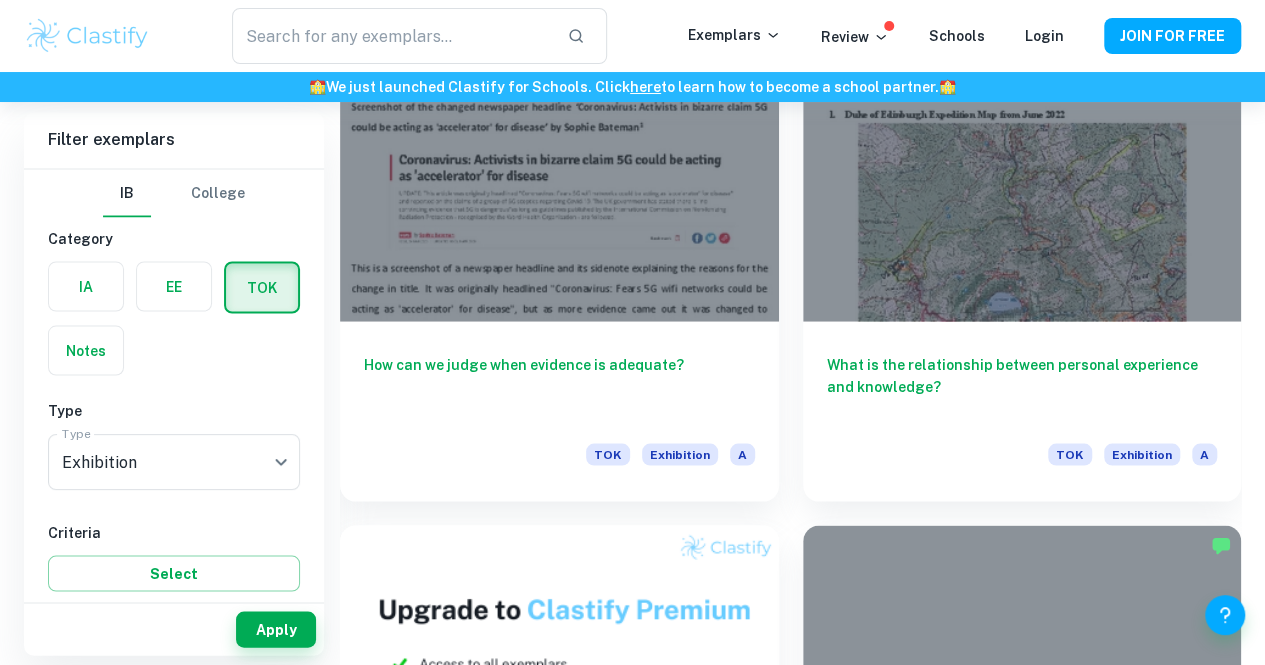 click at bounding box center (1022, 1217) 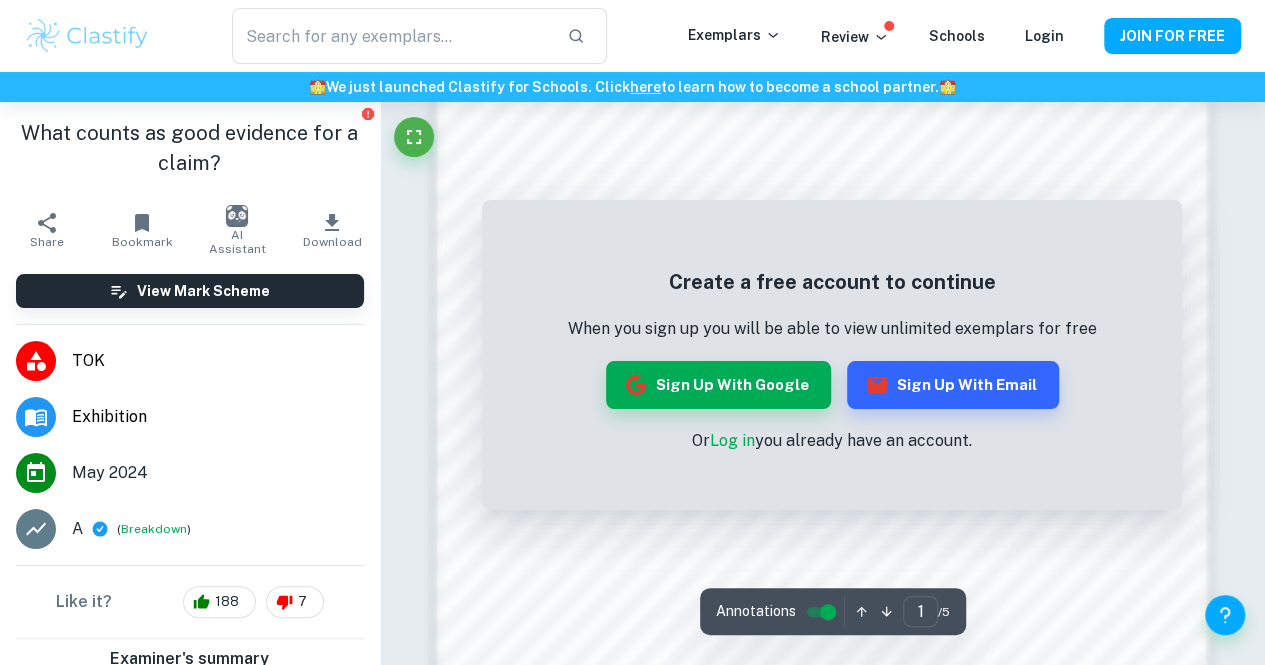 scroll, scrollTop: 1590, scrollLeft: 0, axis: vertical 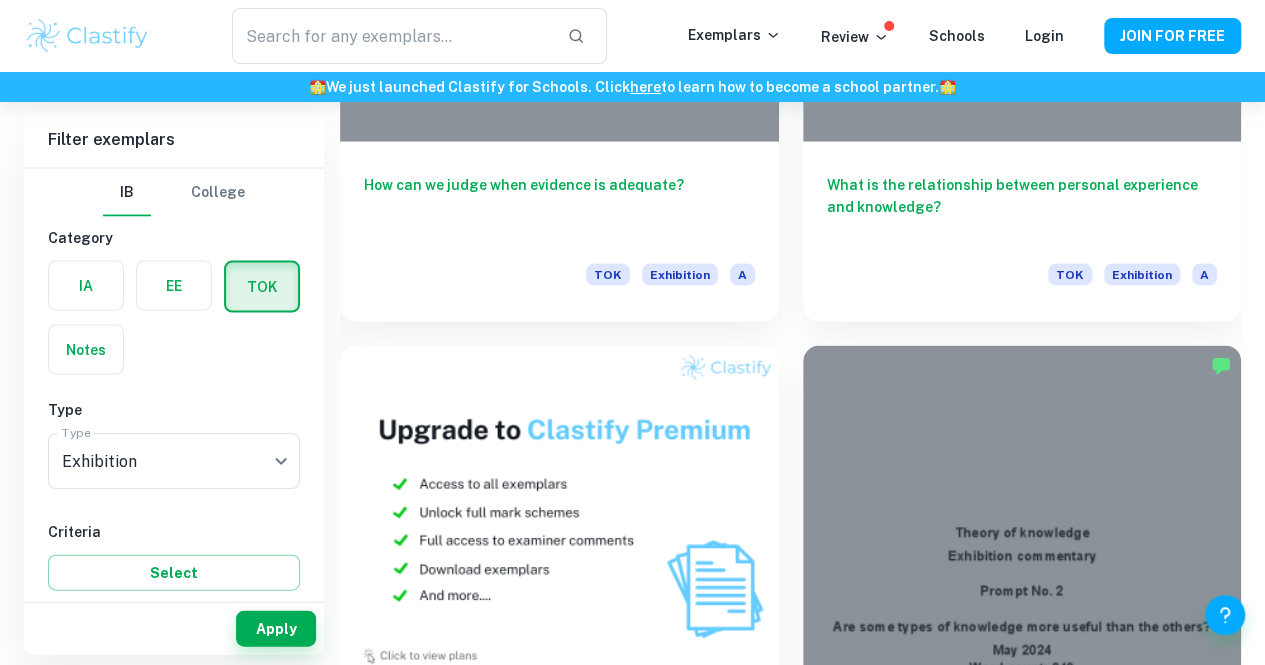 click on "Does some knowledge belong only to particular communities of knowers?" at bounding box center [559, 1800] 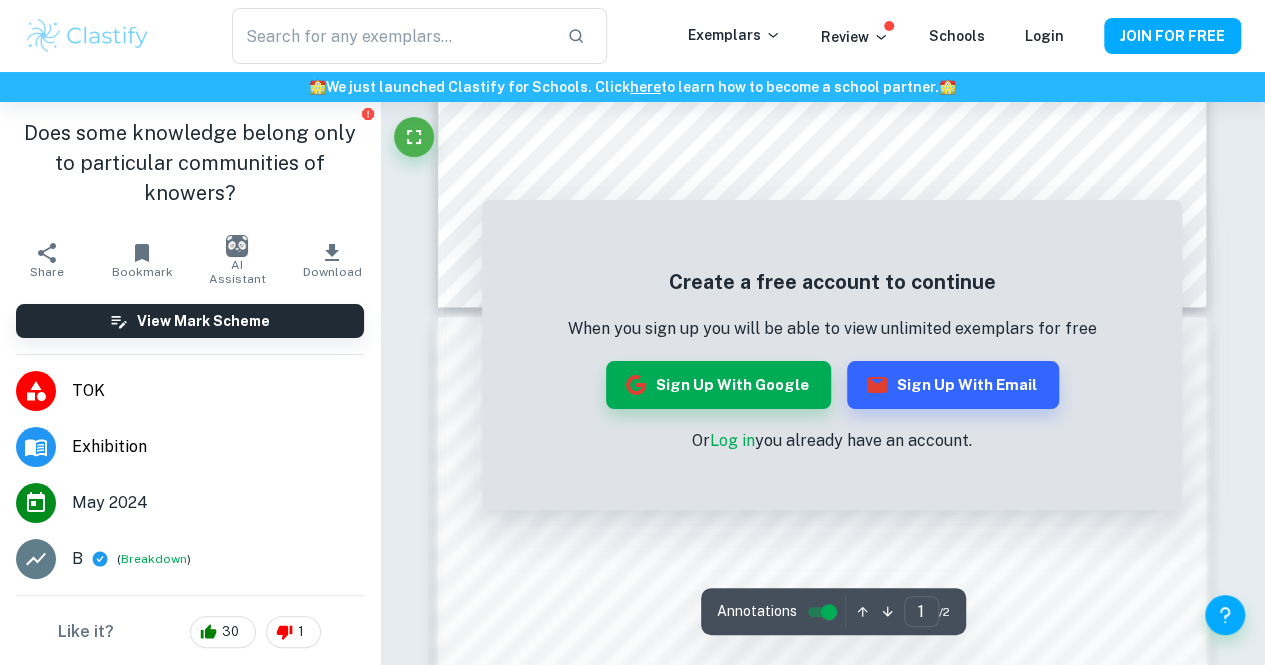 scroll, scrollTop: 928, scrollLeft: 0, axis: vertical 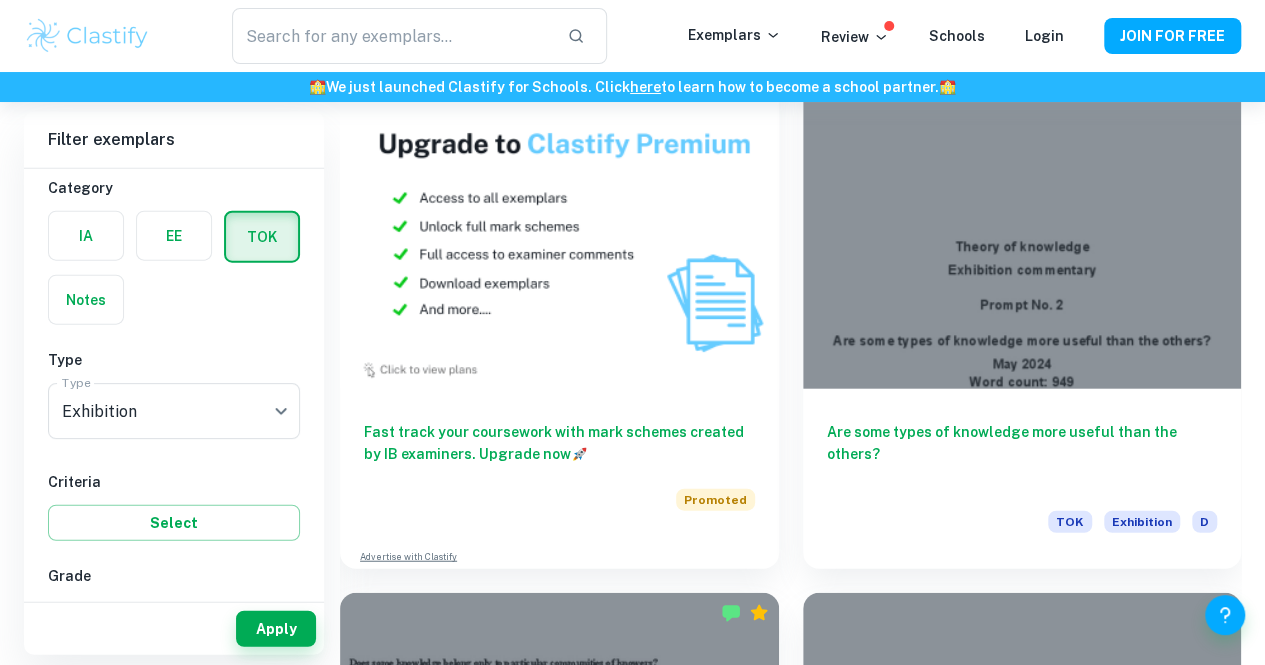 click on "What is the relationship between knowledge and culture?" at bounding box center [559, 2047] 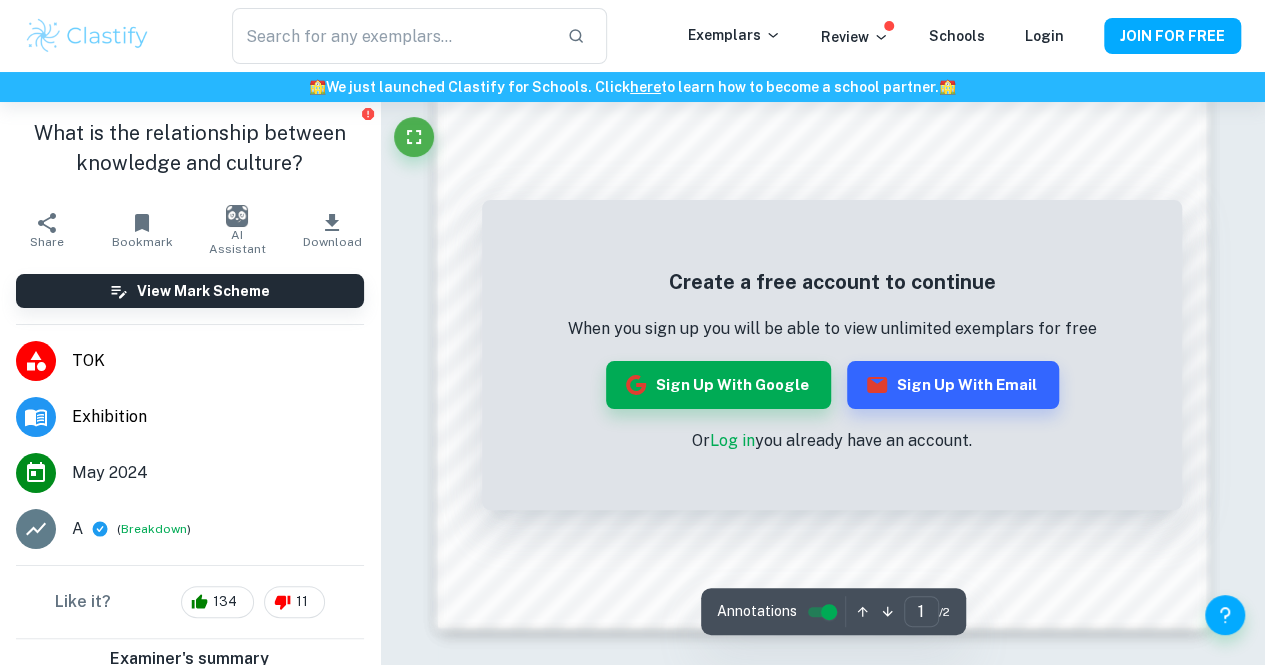 scroll, scrollTop: 1774, scrollLeft: 0, axis: vertical 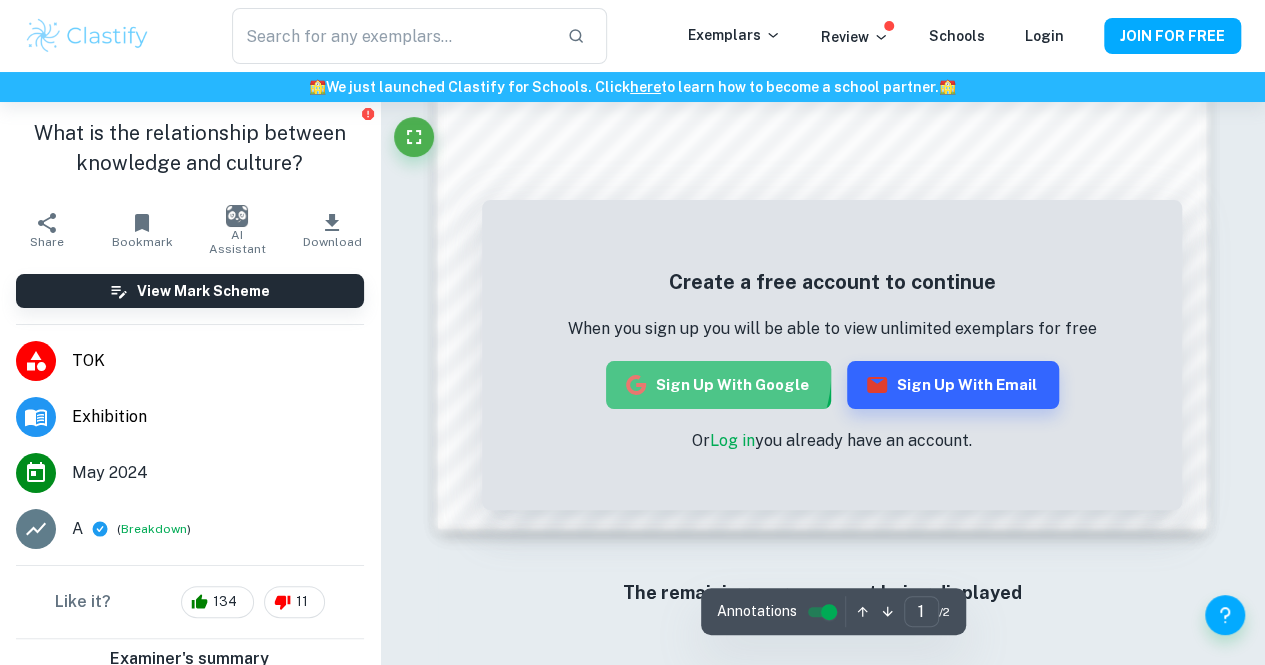 click on "Sign up with Google" at bounding box center [718, 385] 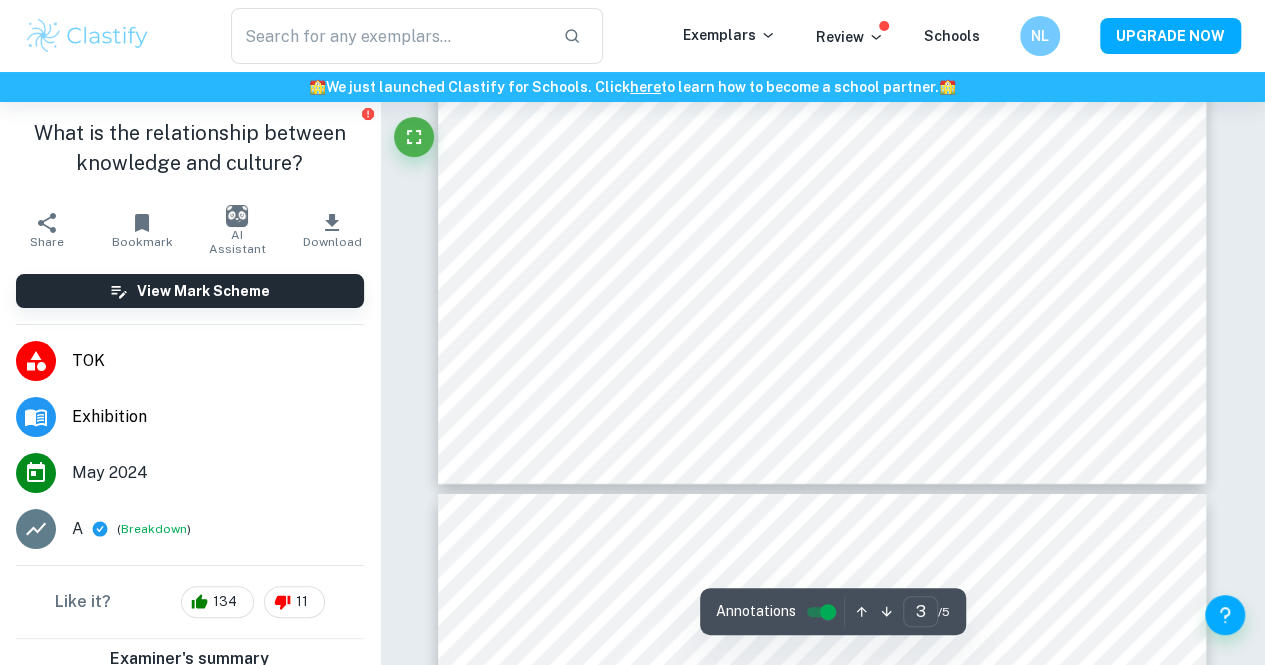 scroll, scrollTop: 3165, scrollLeft: 0, axis: vertical 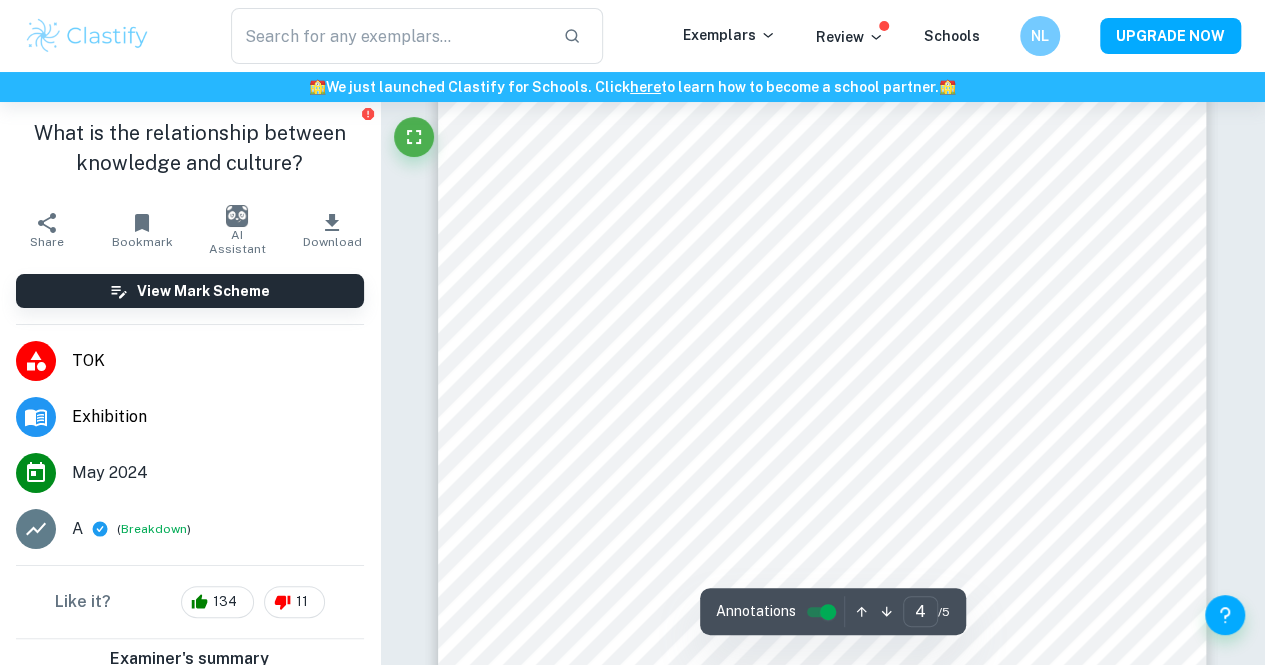 type on "5" 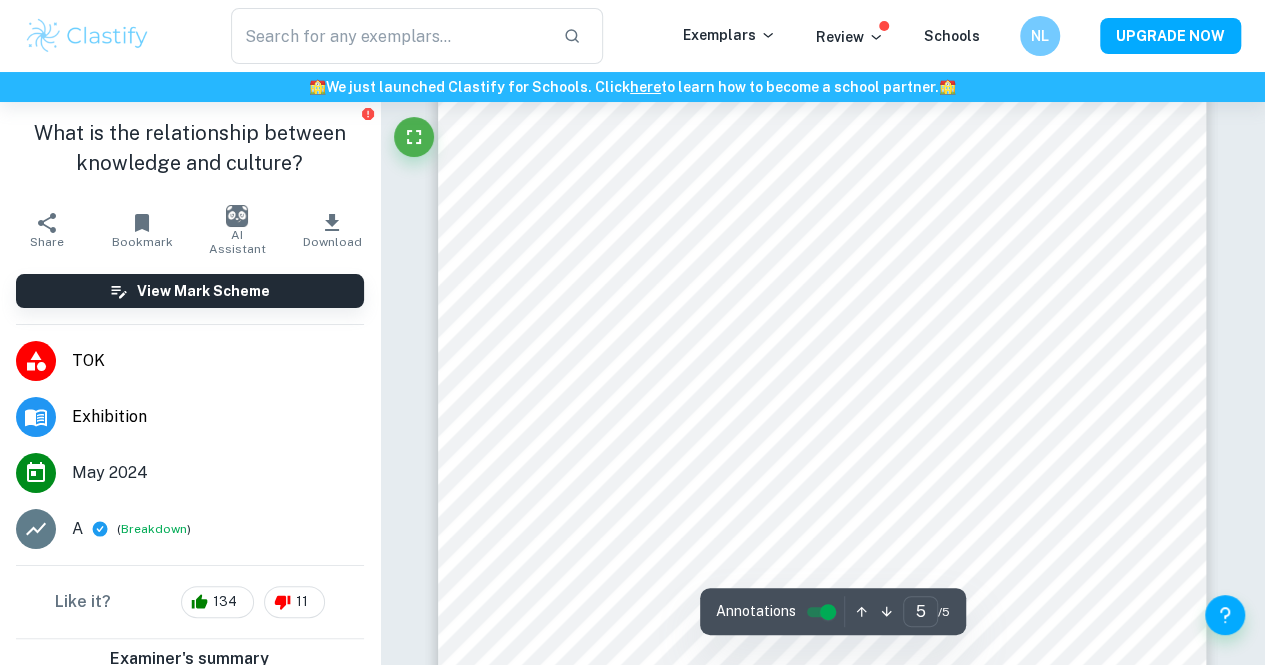 scroll, scrollTop: 4963, scrollLeft: 0, axis: vertical 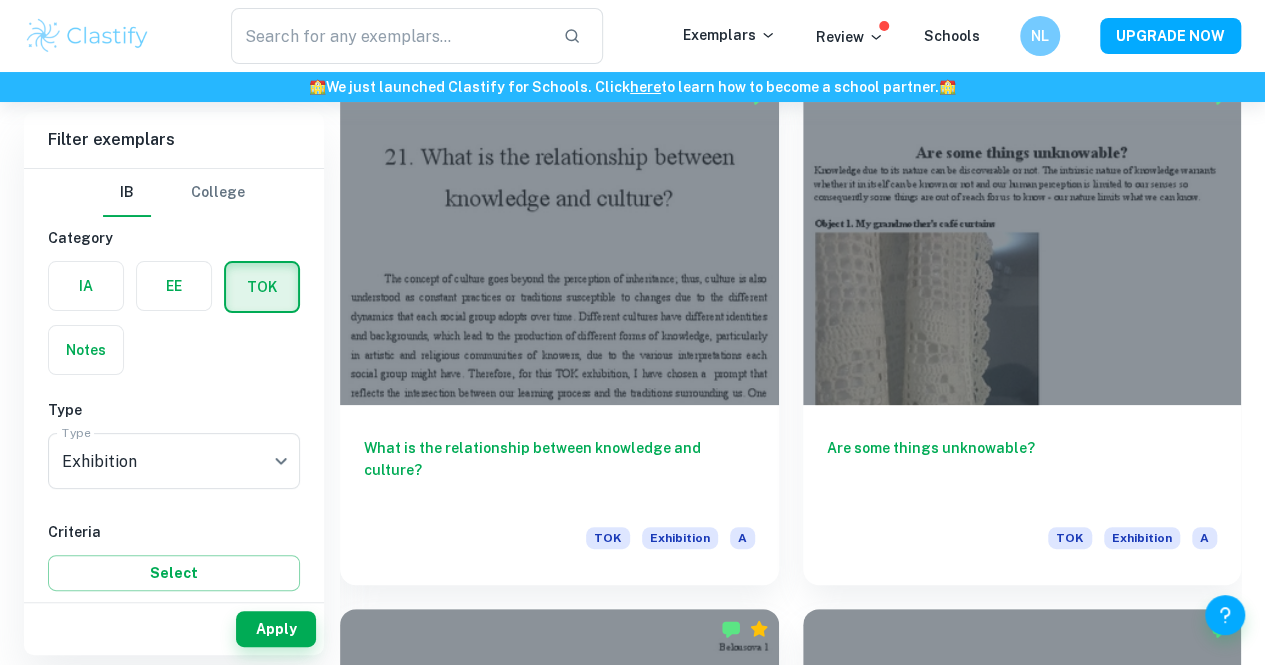 click on "What is the relationship between knowledge and culture?" at bounding box center (559, 3662) 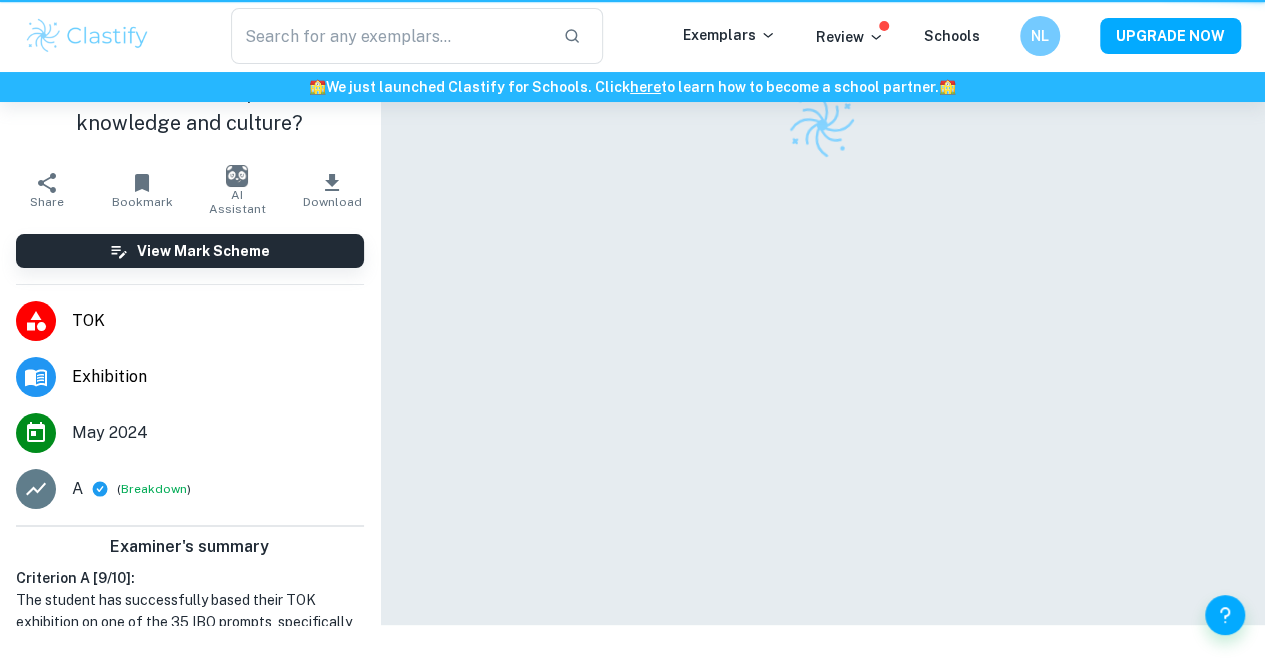 scroll, scrollTop: 0, scrollLeft: 0, axis: both 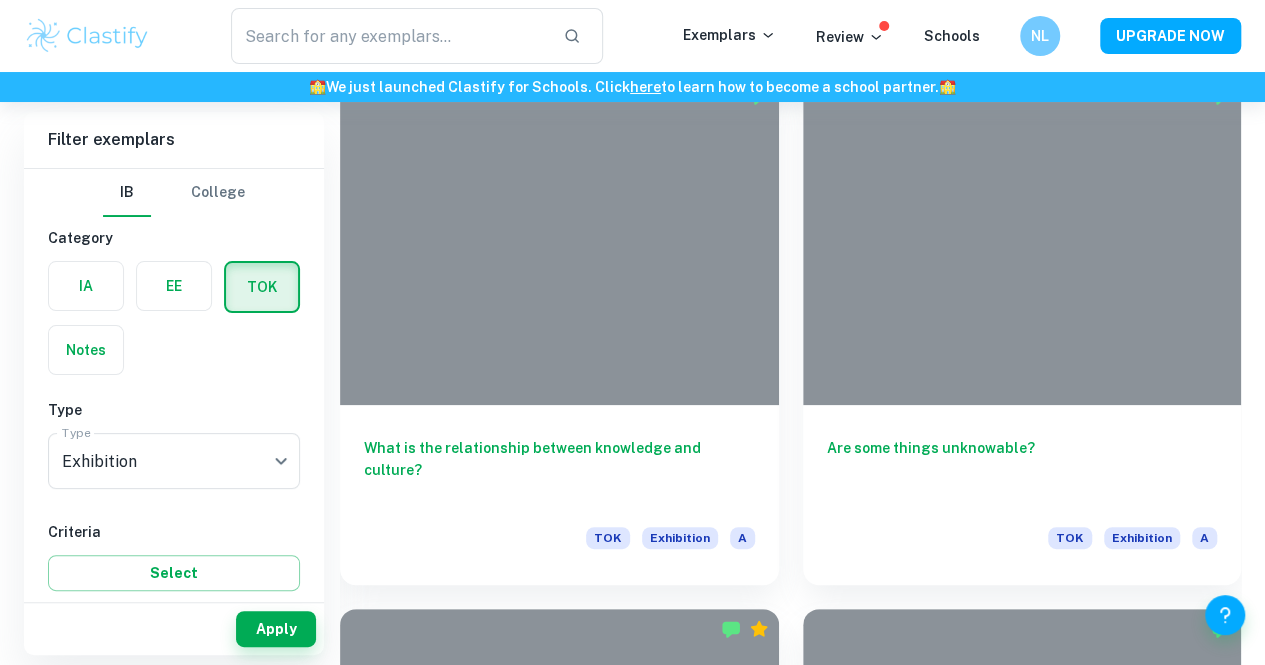 click on "Are some types of knowledge more useful than others?" at bounding box center [559, 4195] 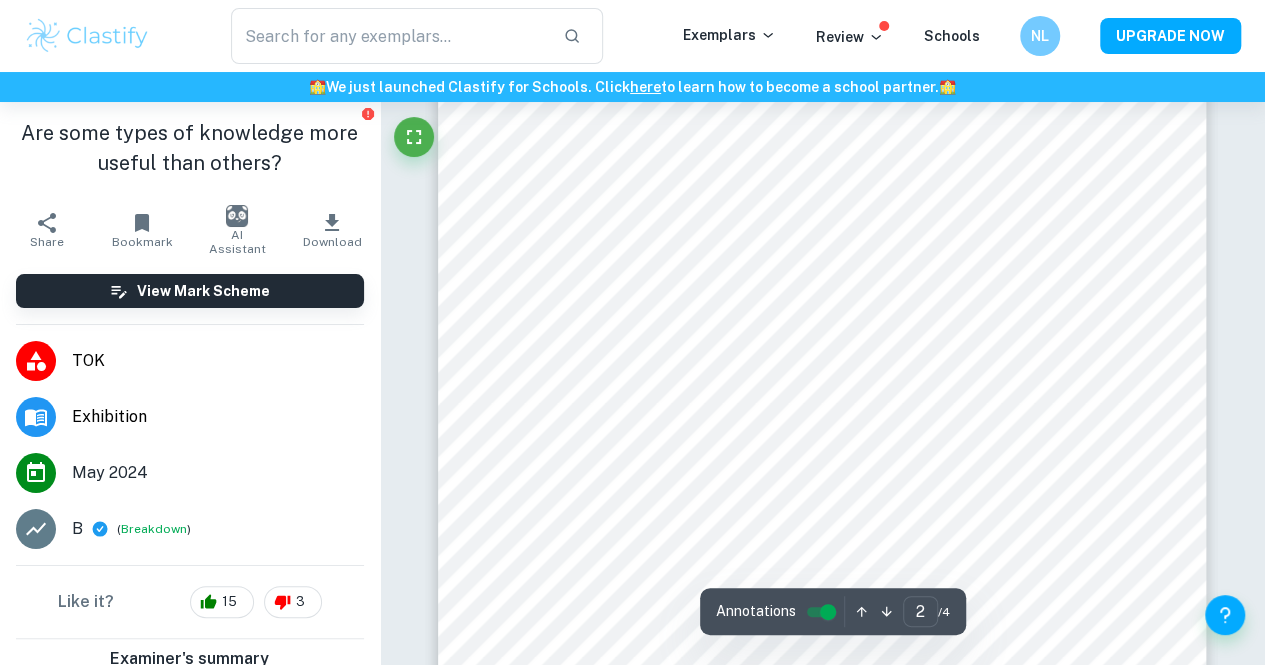 scroll, scrollTop: 1435, scrollLeft: 0, axis: vertical 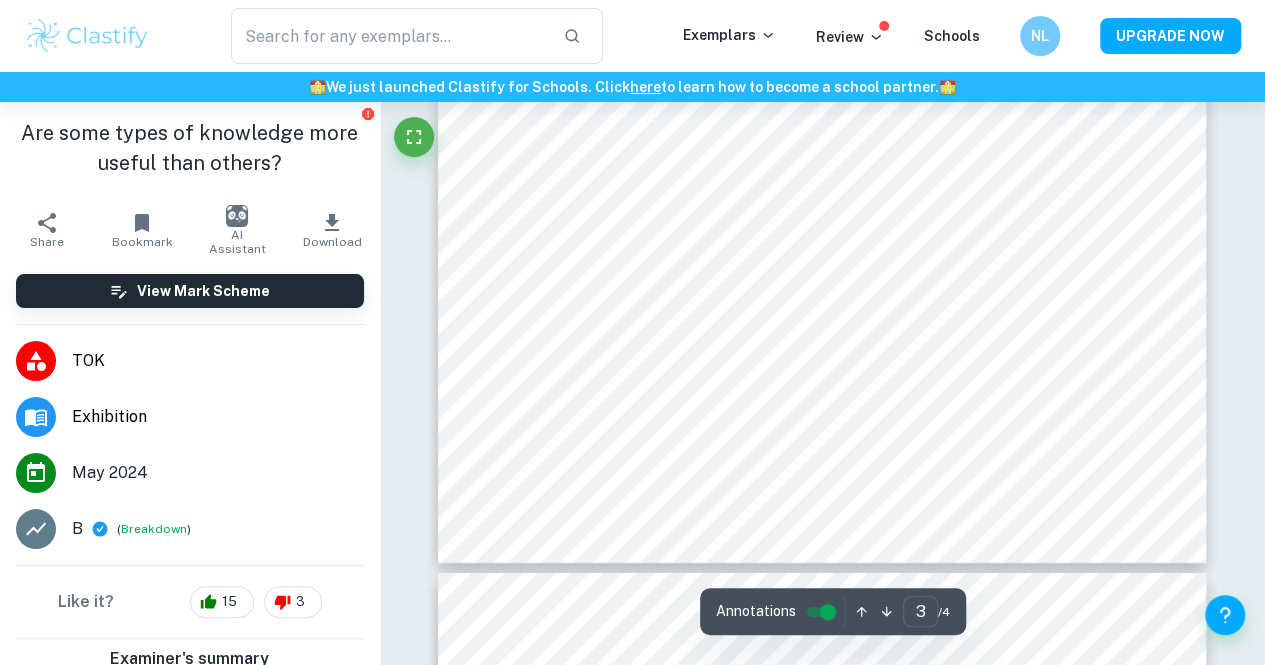 type on "4" 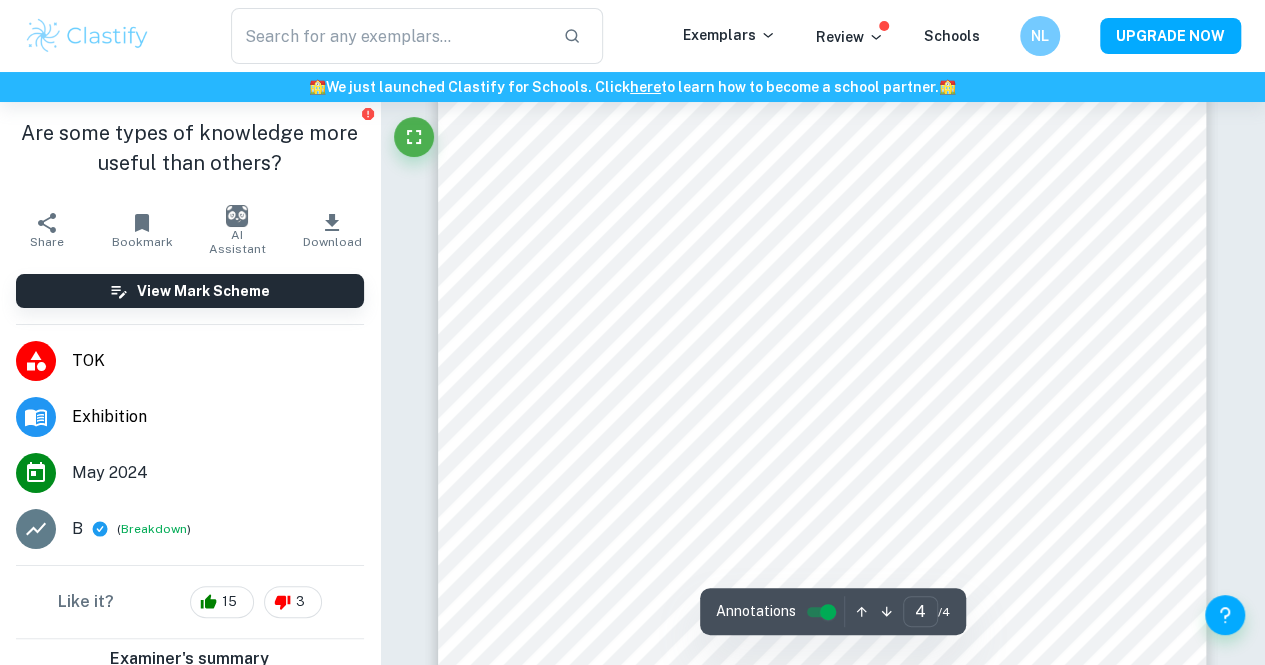 scroll, scrollTop: 3659, scrollLeft: 0, axis: vertical 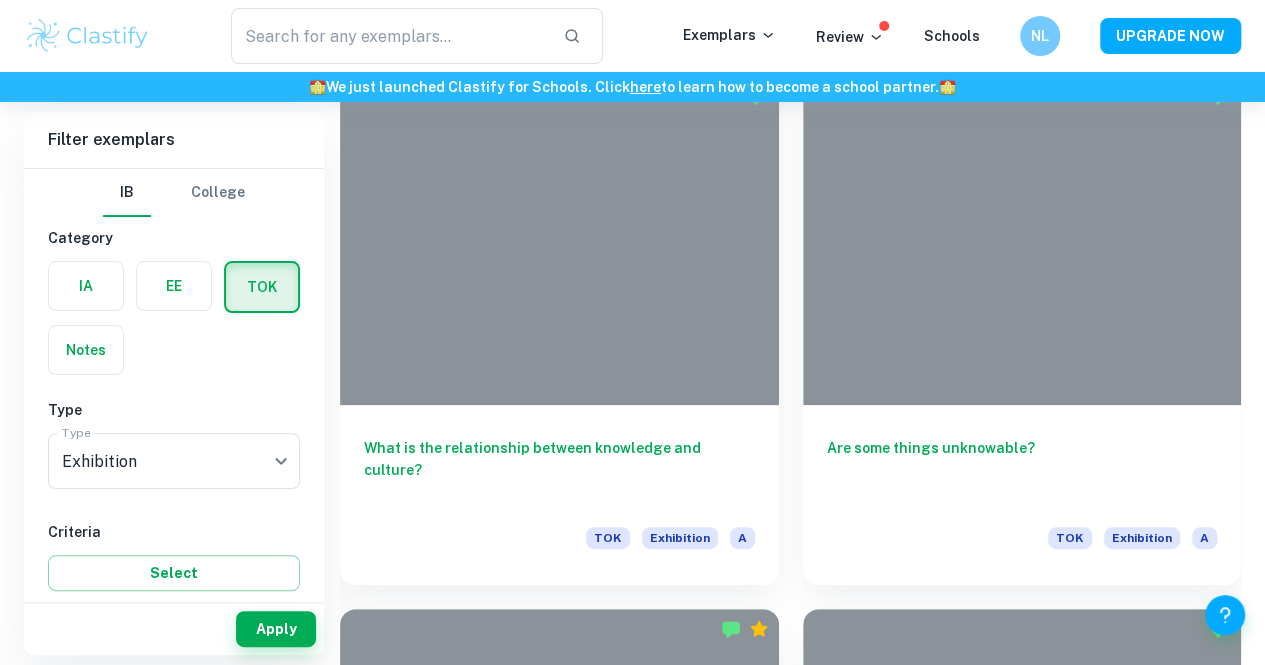 click at bounding box center [559, 3433] 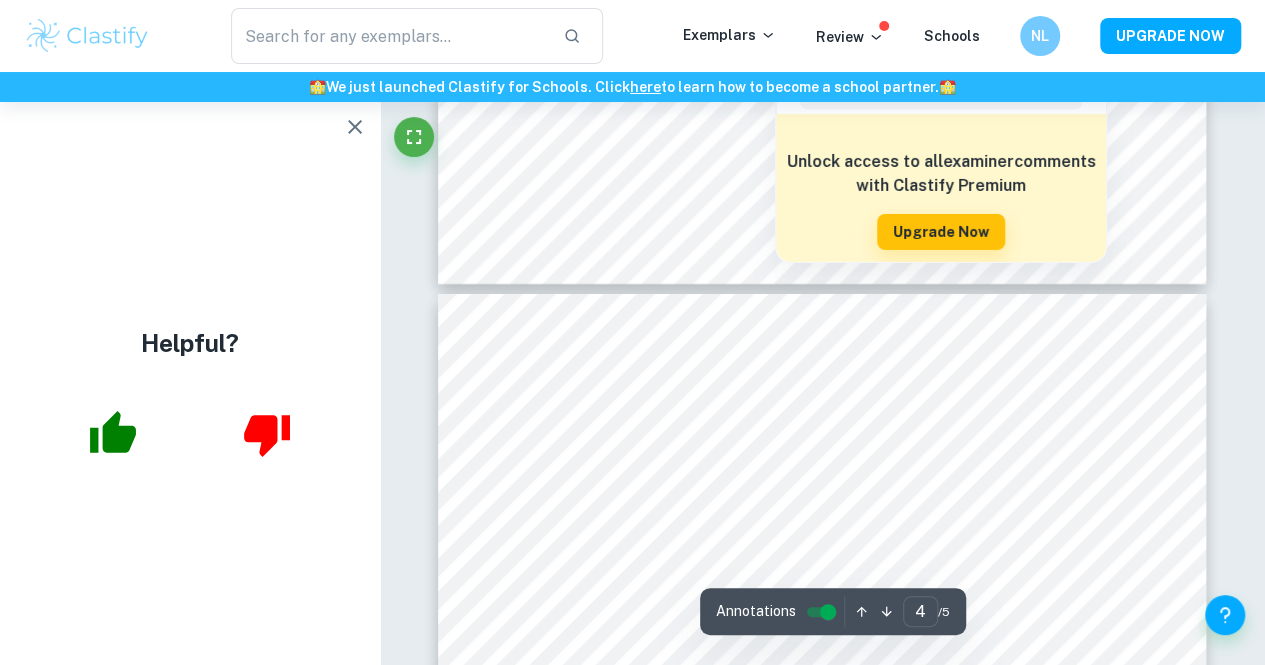 scroll, scrollTop: 3365, scrollLeft: 0, axis: vertical 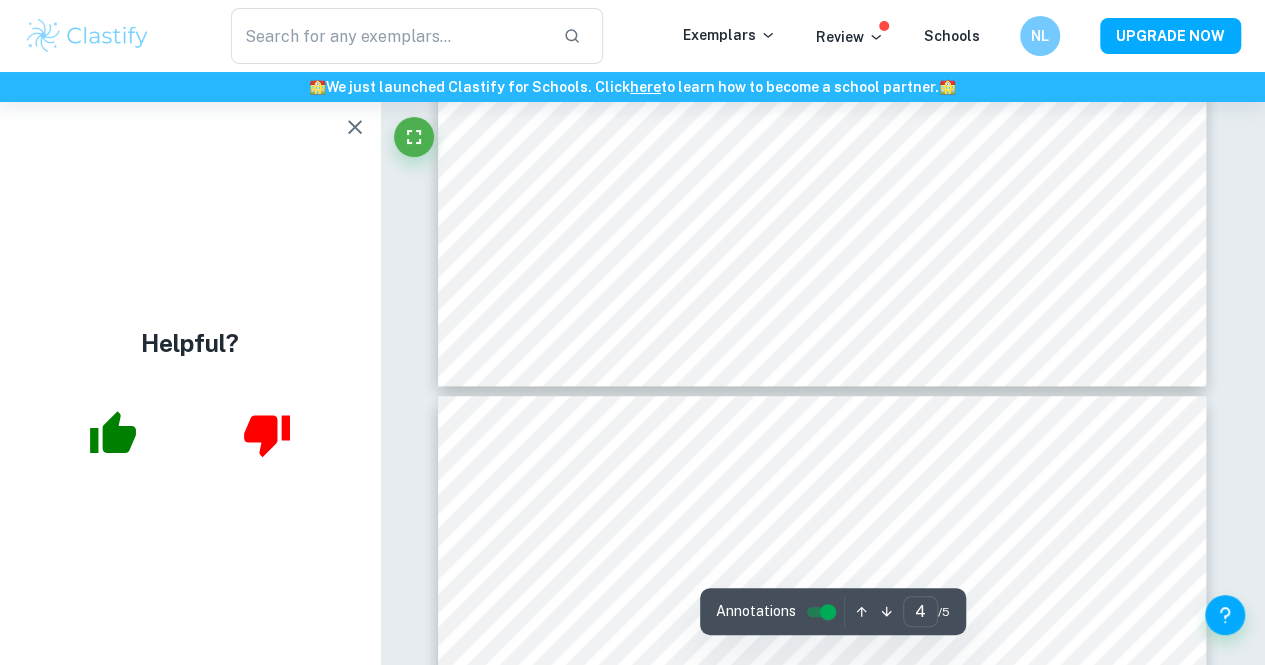 type on "5" 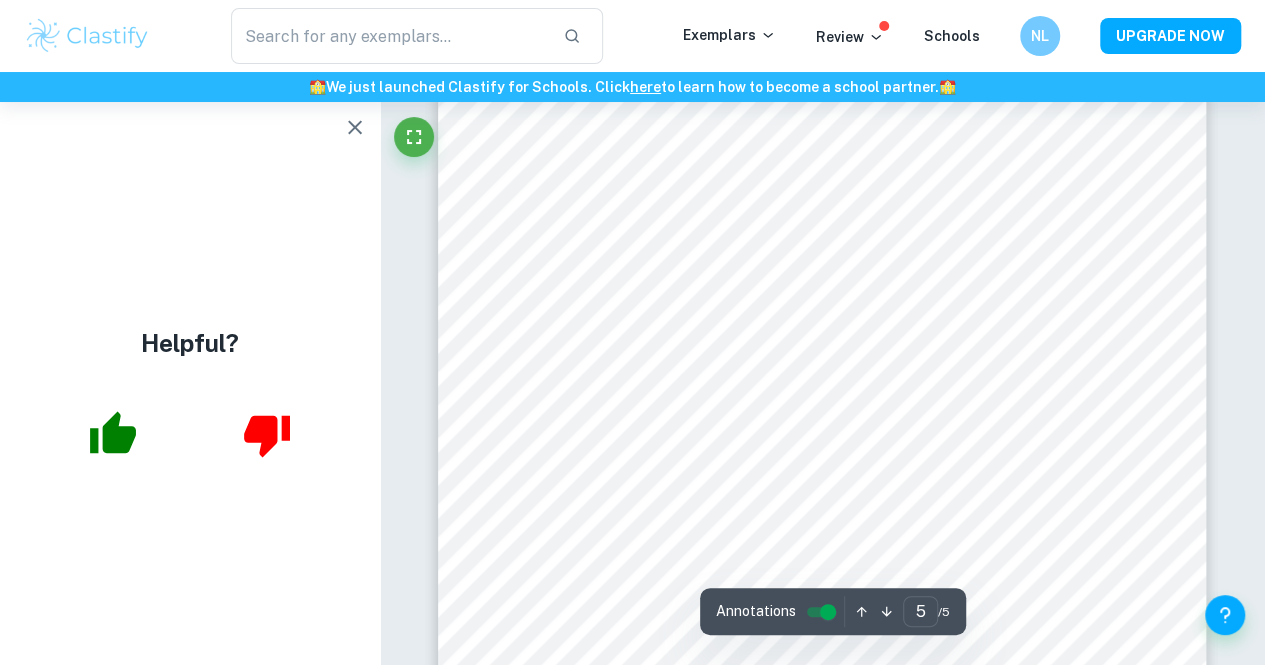 scroll, scrollTop: 5126, scrollLeft: 0, axis: vertical 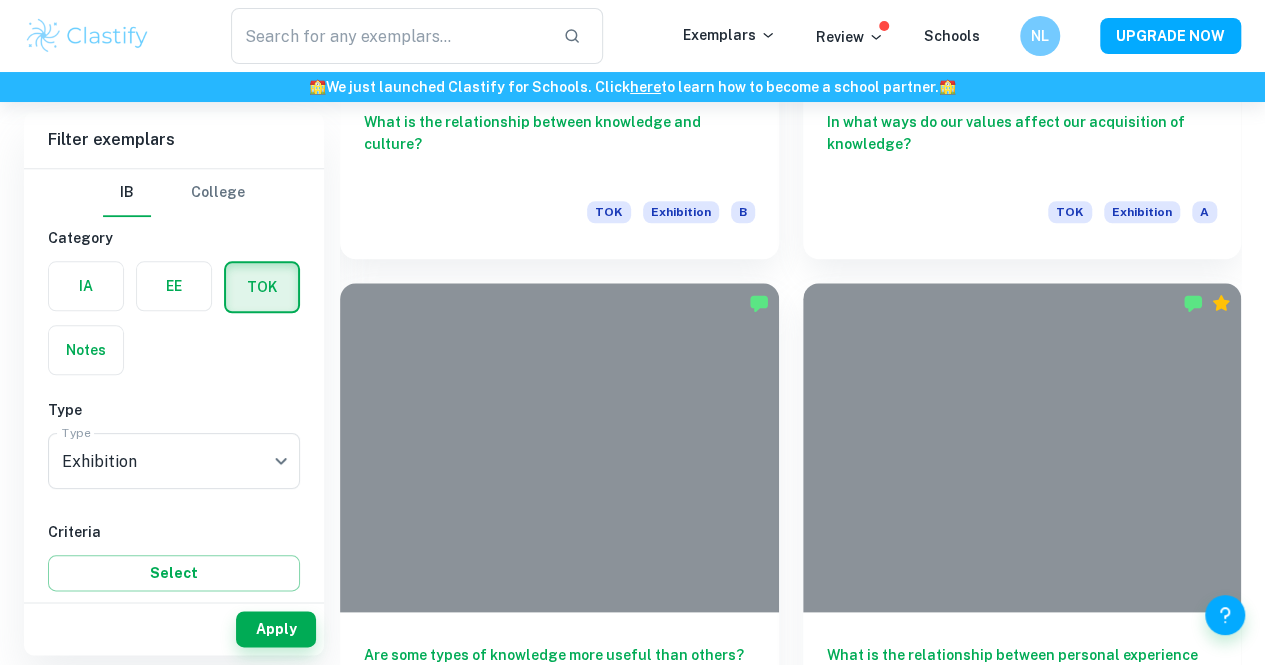 click on "Should some knowledge not be sought on ethical grounds?" at bounding box center (1022, 4402) 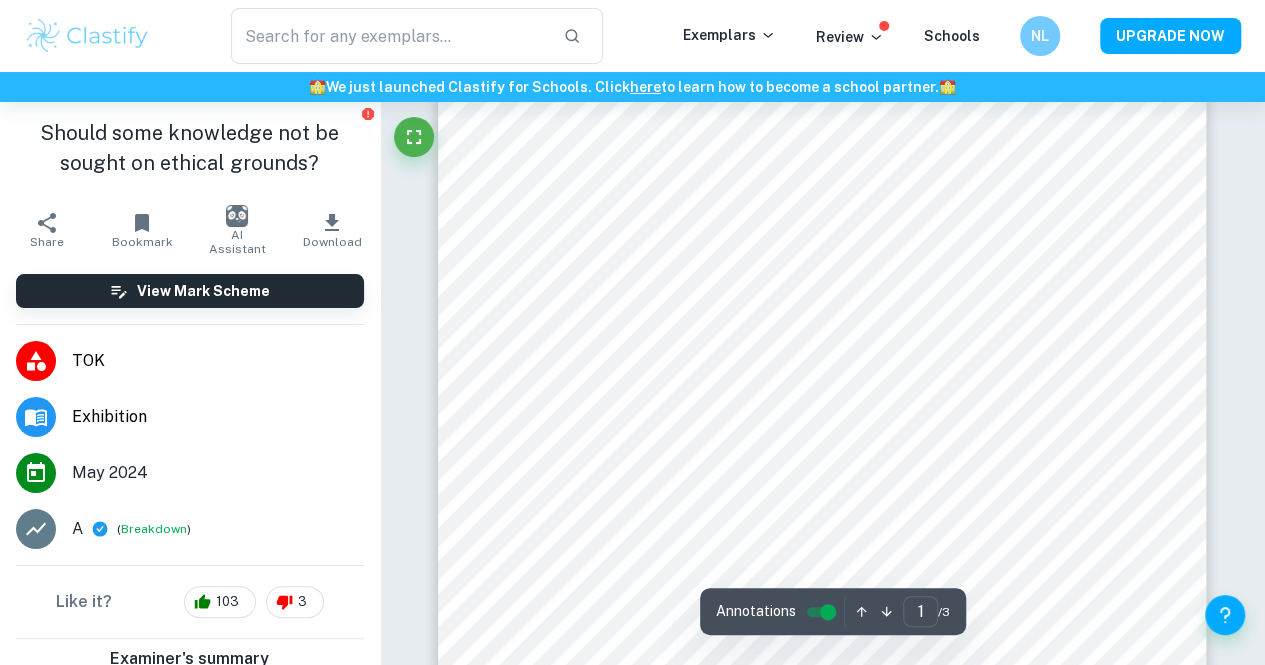 scroll, scrollTop: 288, scrollLeft: 0, axis: vertical 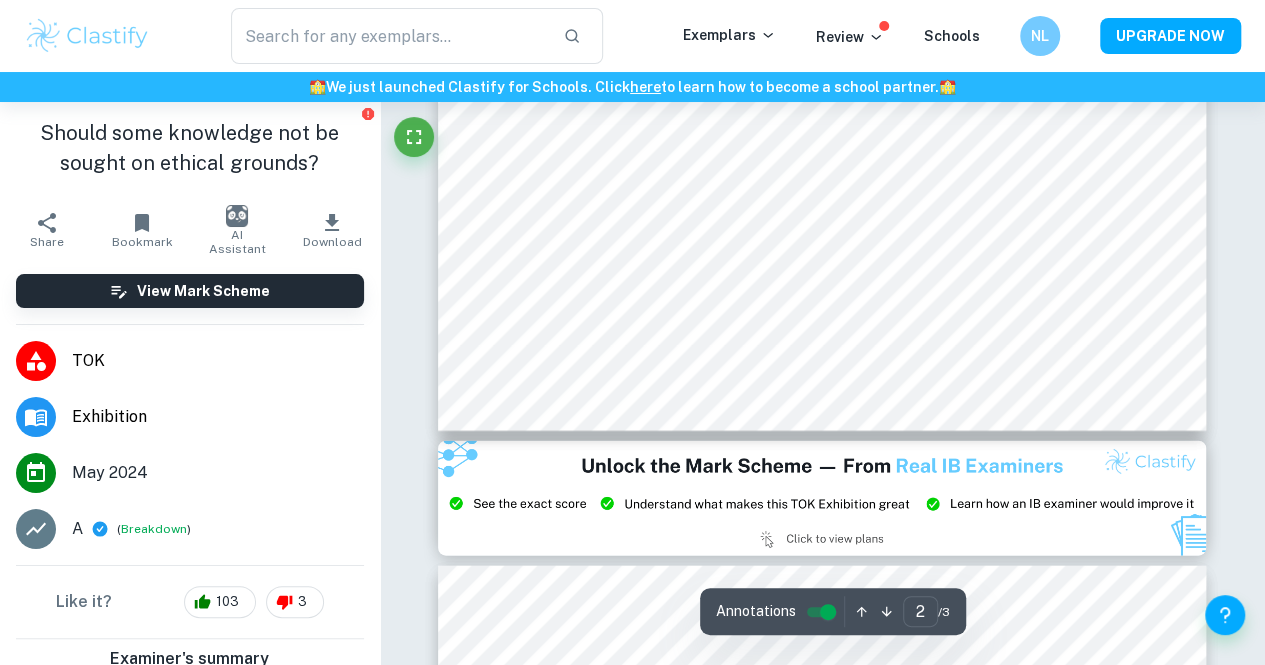 type on "3" 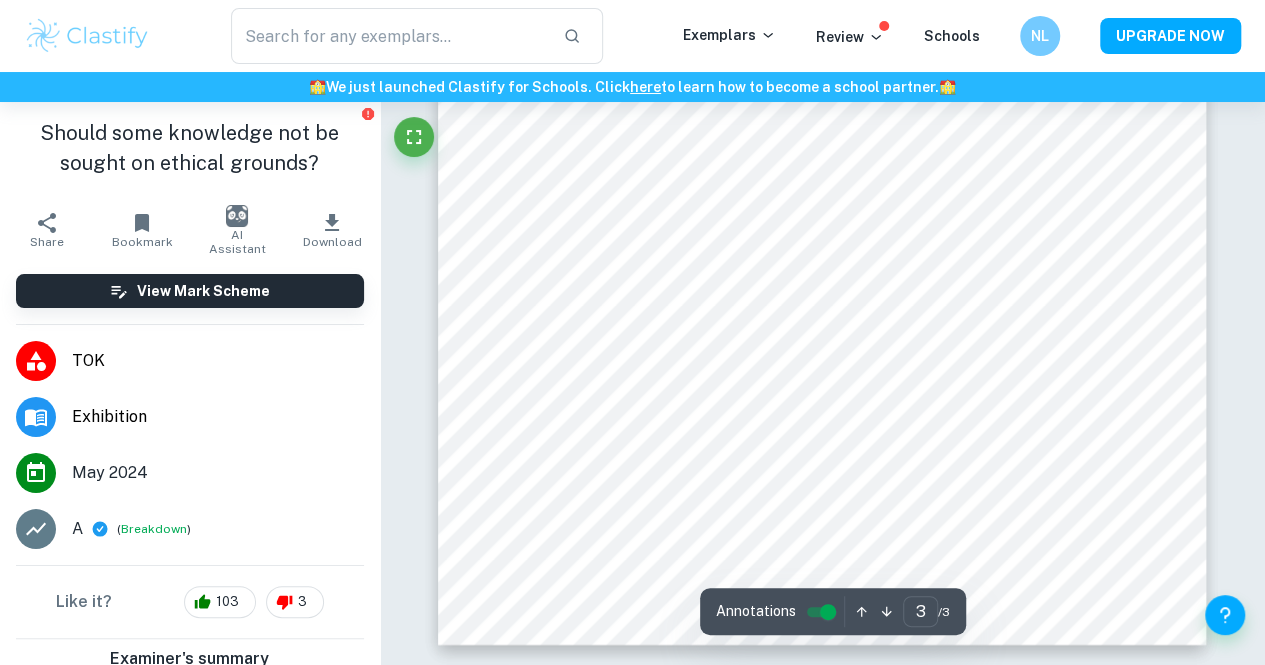 scroll, scrollTop: 3004, scrollLeft: 0, axis: vertical 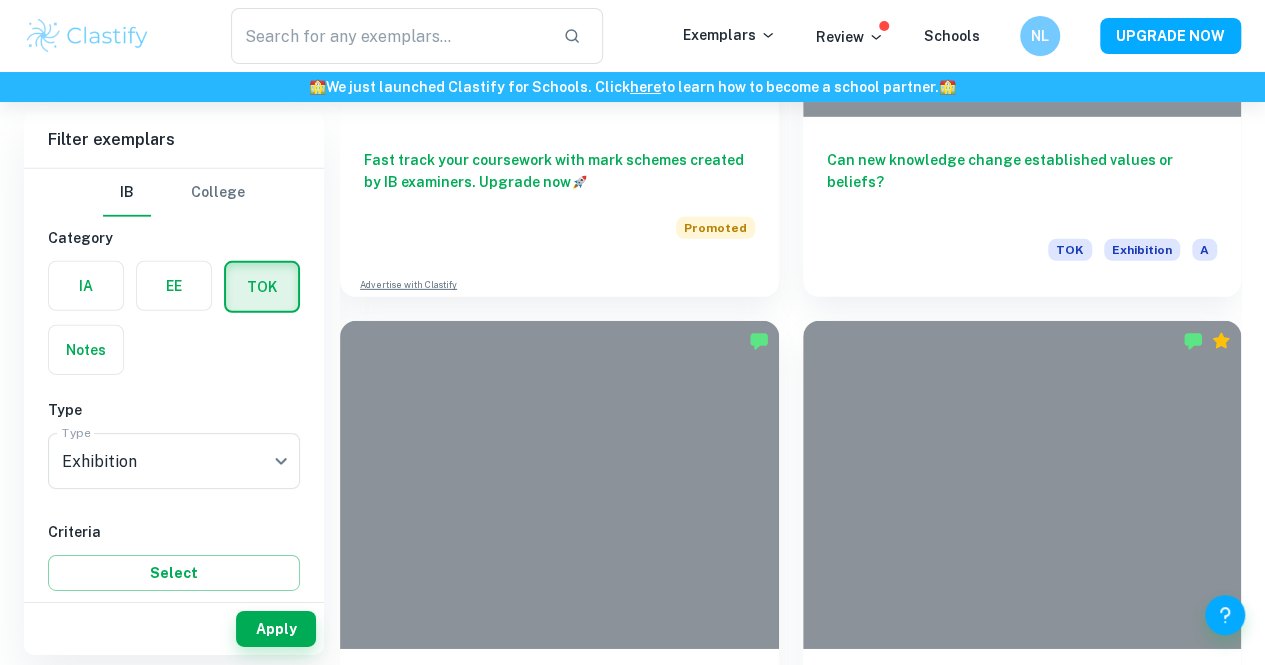 click on "What role do experts play in influencing our consumption or acquisition of knowledge? TOK Exhibition A" at bounding box center (559, 6596) 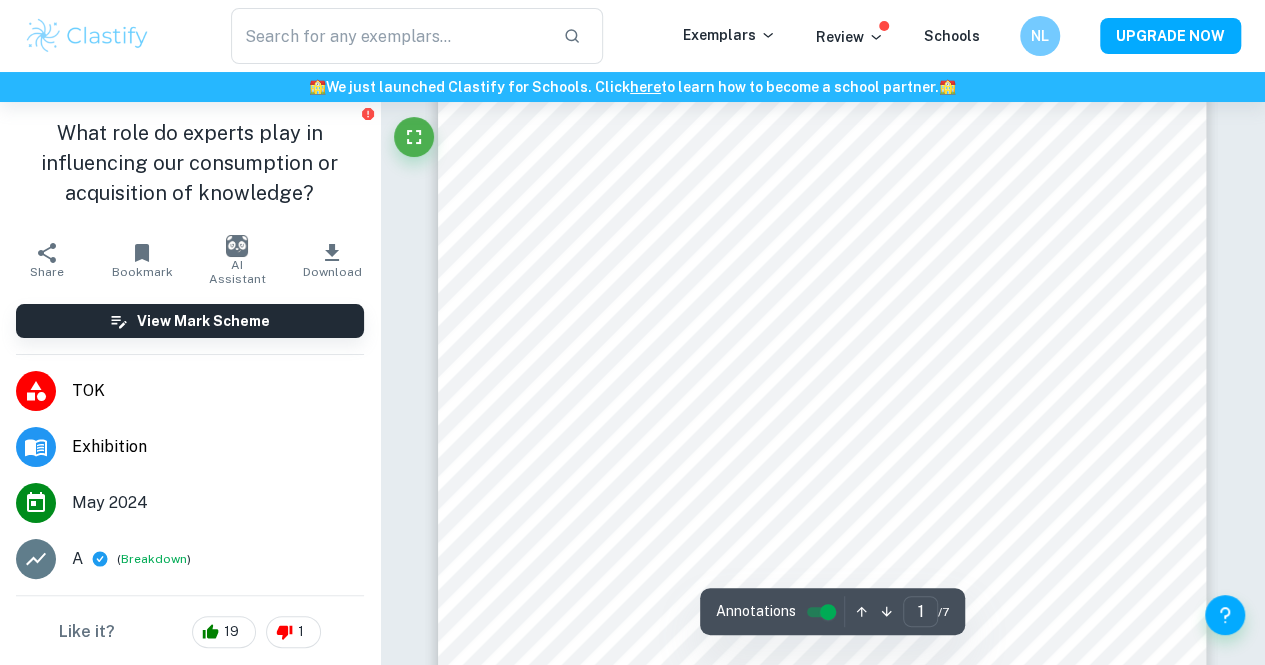scroll, scrollTop: 0, scrollLeft: 0, axis: both 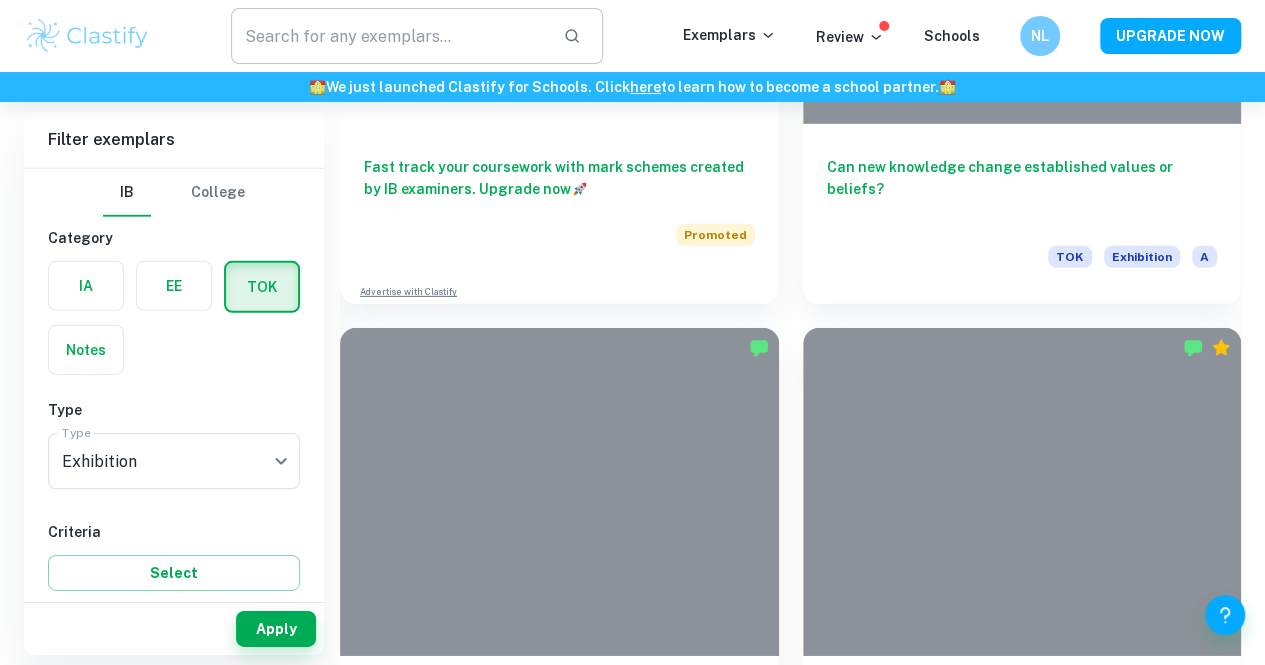 click at bounding box center [389, 36] 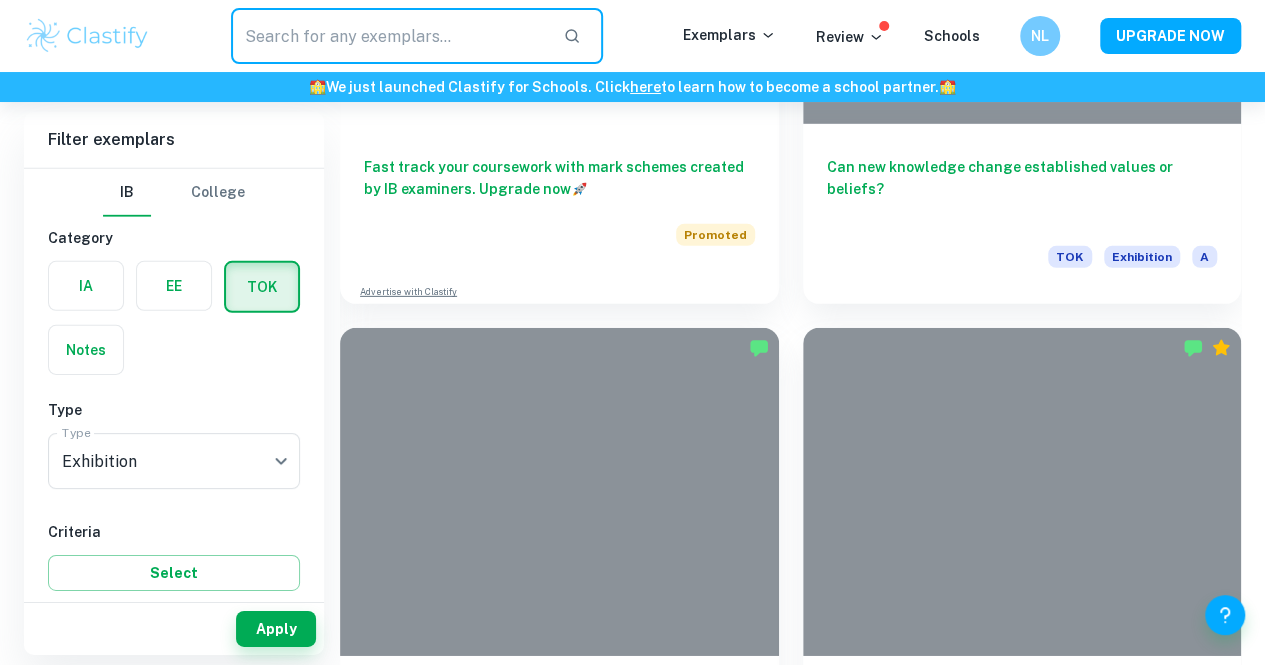 paste on "34. In what ways do our values affect the acquisition of knowledge?" 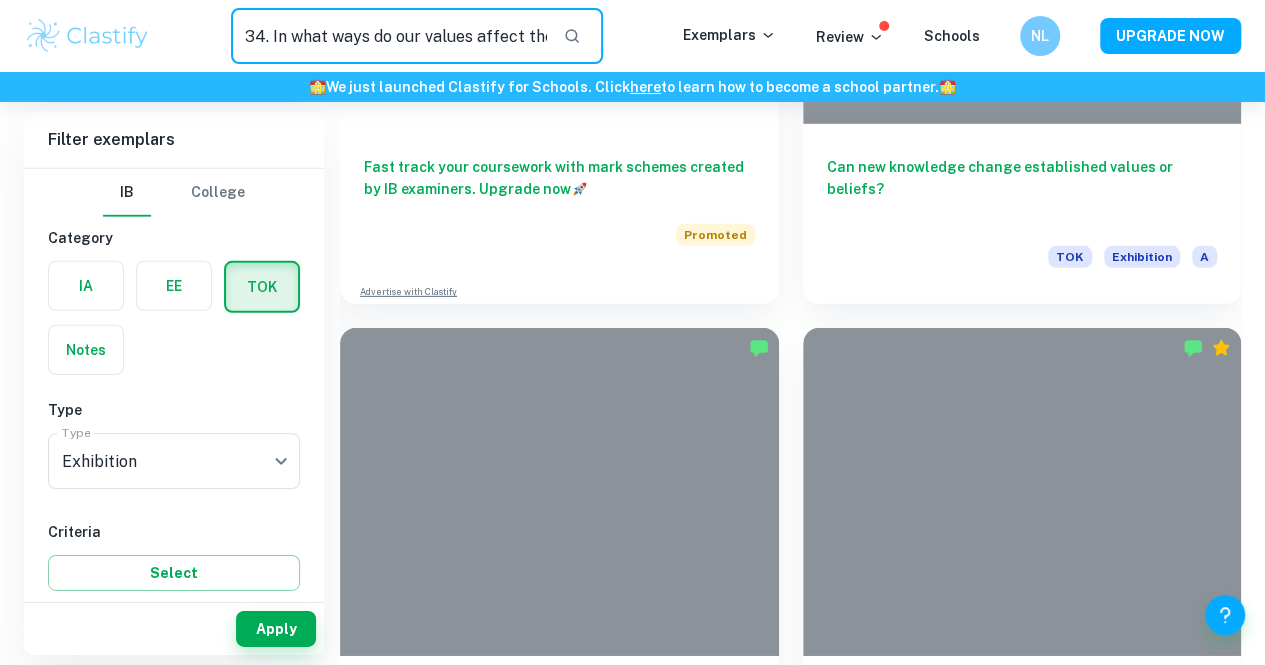scroll, scrollTop: 0, scrollLeft: 189, axis: horizontal 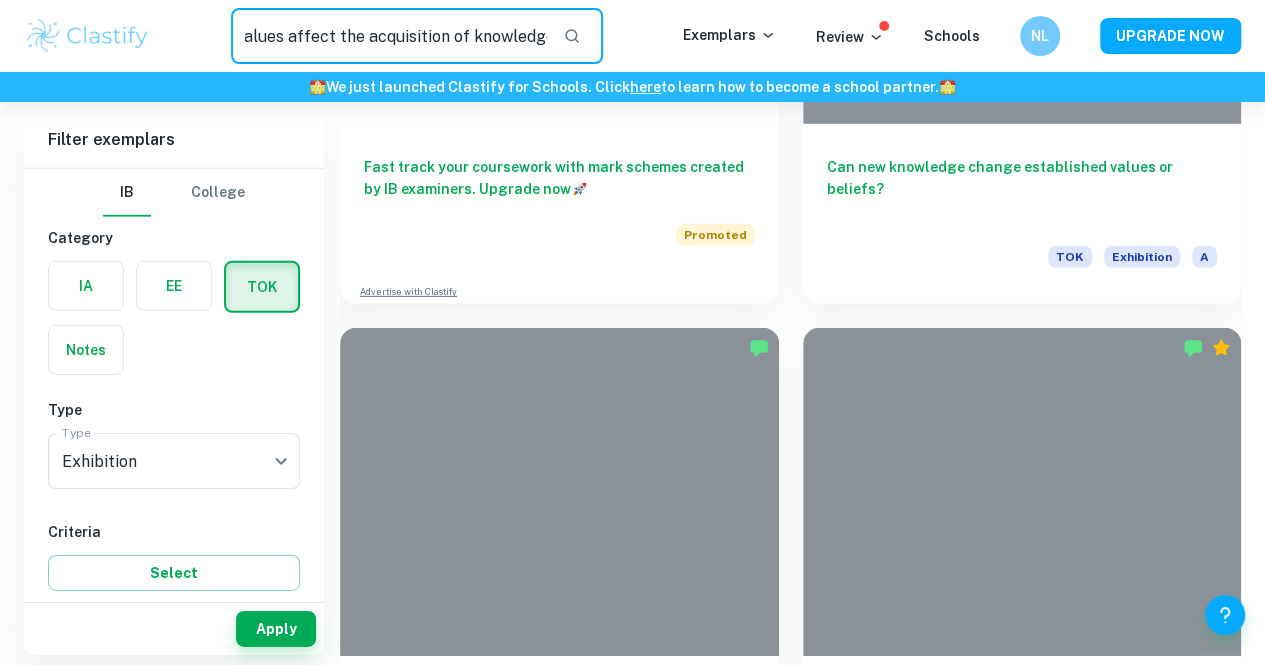 type on "34. In what ways do our values affect the acquisition of knowledge?" 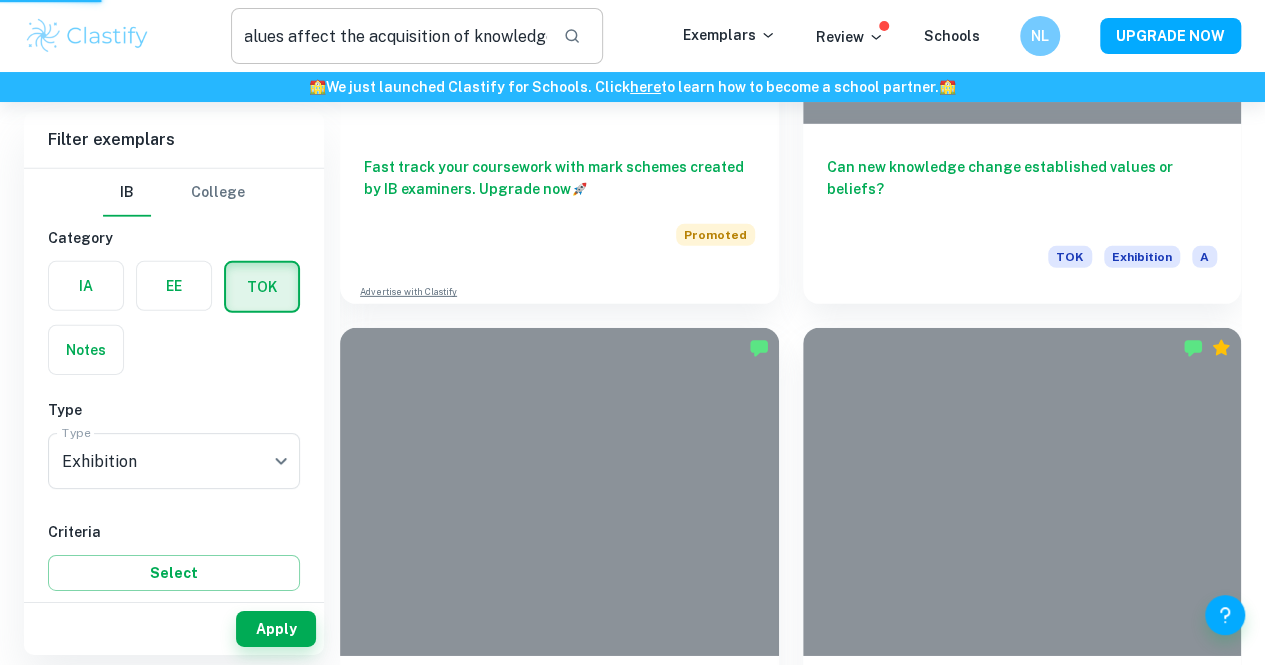 scroll, scrollTop: 0, scrollLeft: 0, axis: both 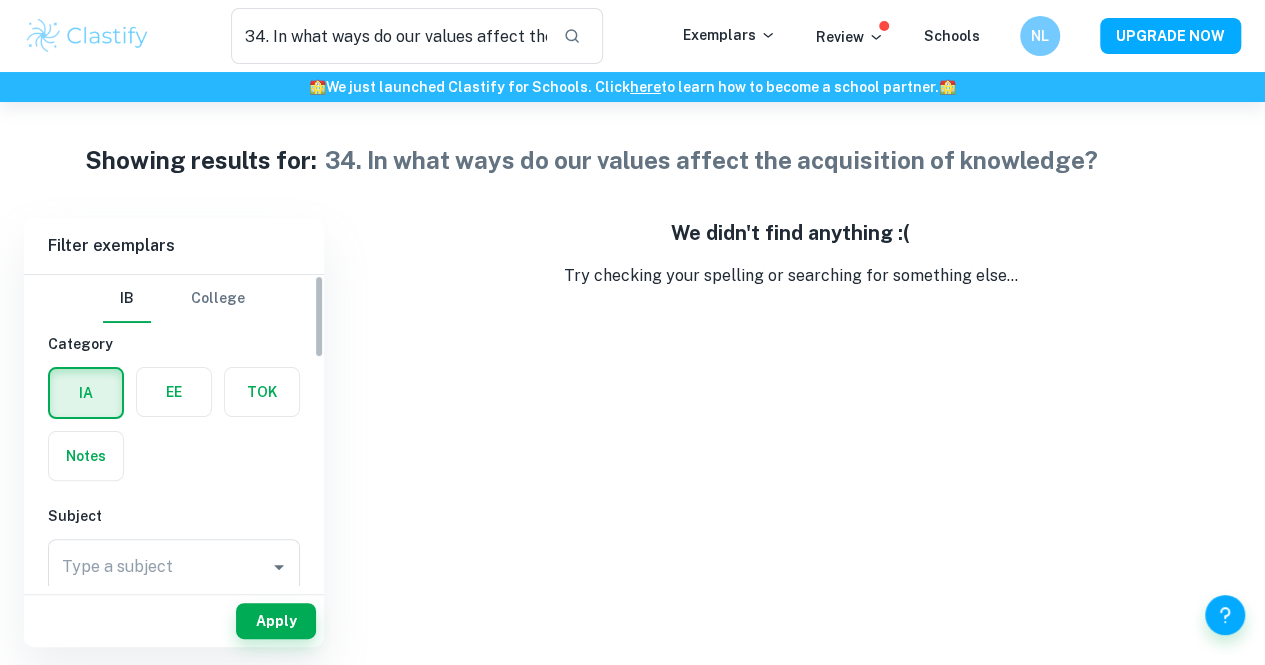 click at bounding box center [262, 392] 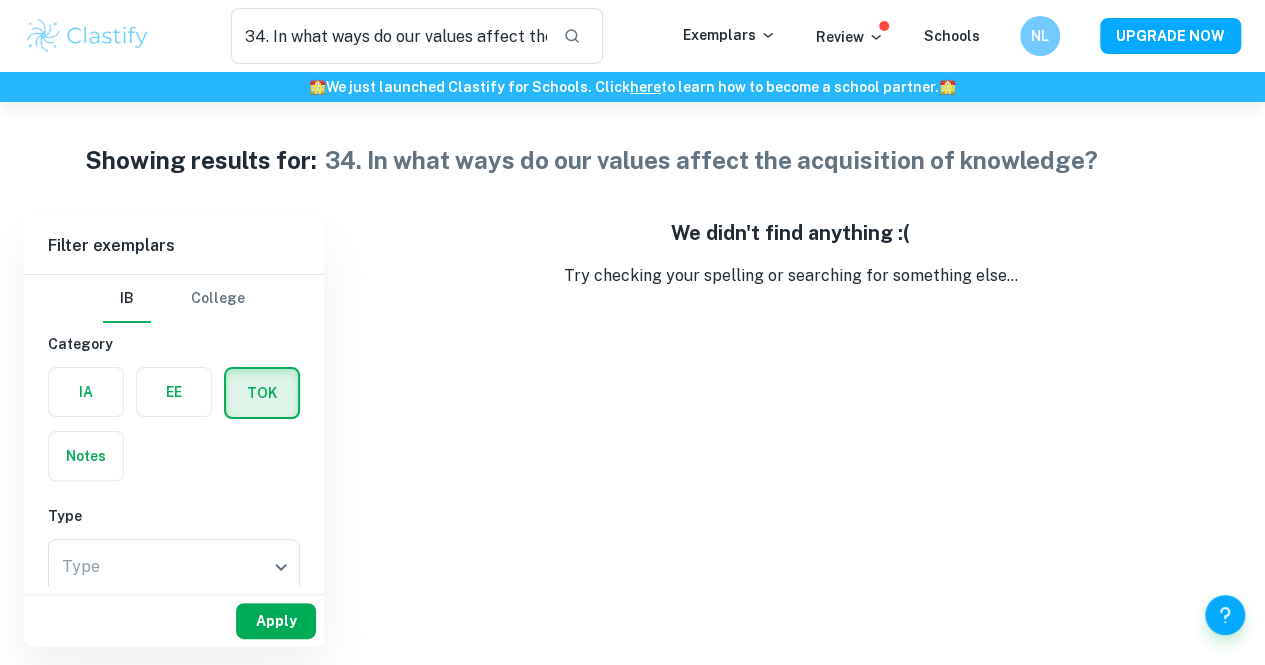 click on "Apply" at bounding box center [276, 621] 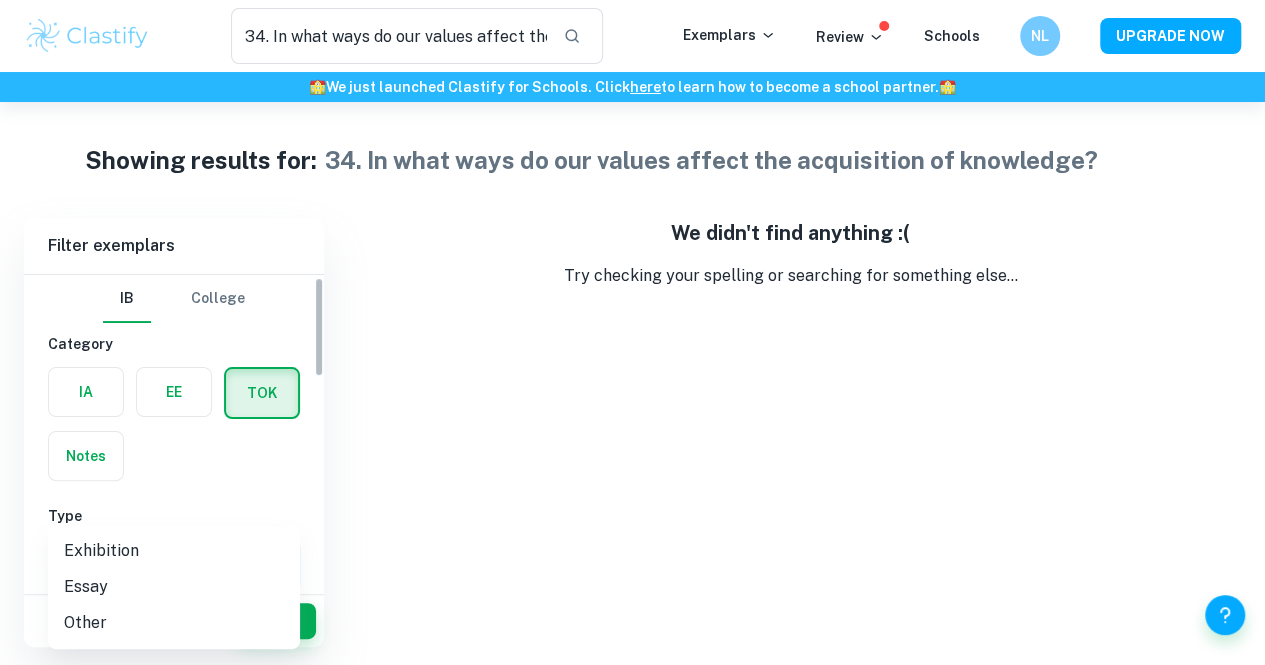 click on "We value your privacy We use cookies to enhance your browsing experience, serve personalised ads or content, and analyse our traffic. By clicking "Accept All", you consent to our use of cookies.   Cookie Policy Customise   Reject All   Accept All   Customise Consent Preferences   We use cookies to help you navigate efficiently and perform certain functions. You will find detailed information about all cookies under each consent category below. The cookies that are categorised as "Necessary" are stored on your browser as they are essential for enabling the basic functionalities of the site. ...  Show more For more information on how Google's third-party cookies operate and handle your data, see:   Google Privacy Policy Necessary Always Active Necessary cookies are required to enable the basic features of this site, such as providing secure log-in or adjusting your consent preferences. These cookies do not store any personally identifiable data. Functional Analytics Performance Advertisement Uncategorised" at bounding box center (632, 434) 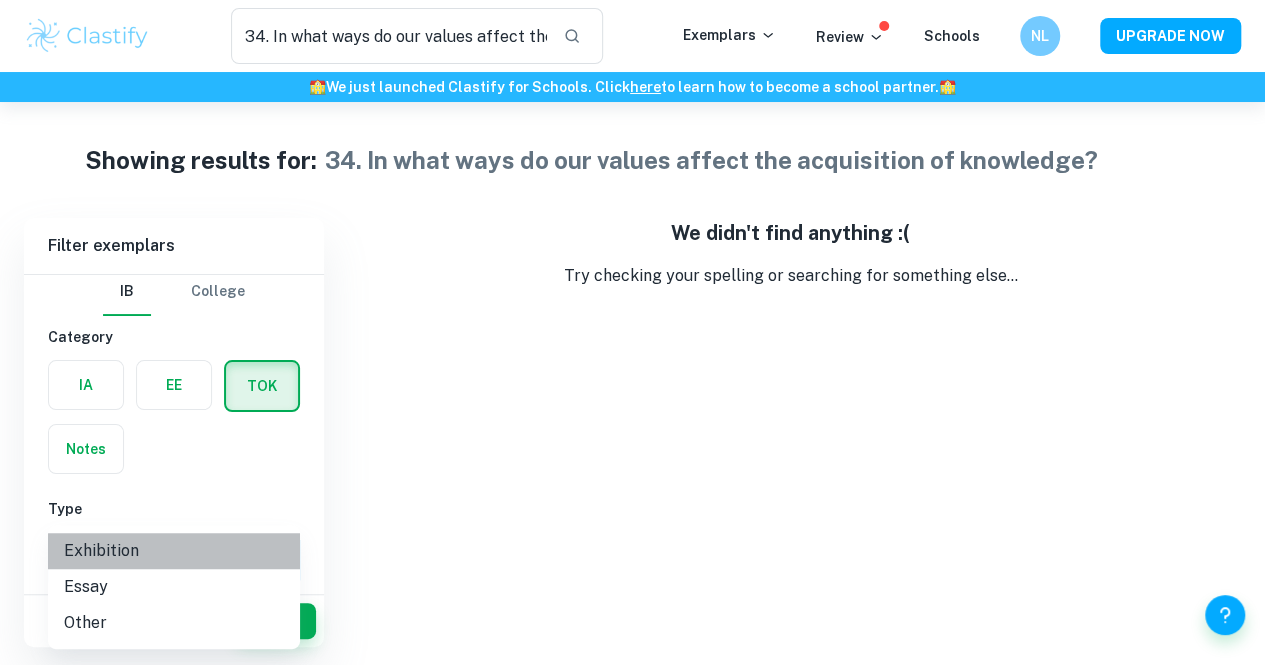 click on "Exhibition" at bounding box center [174, 551] 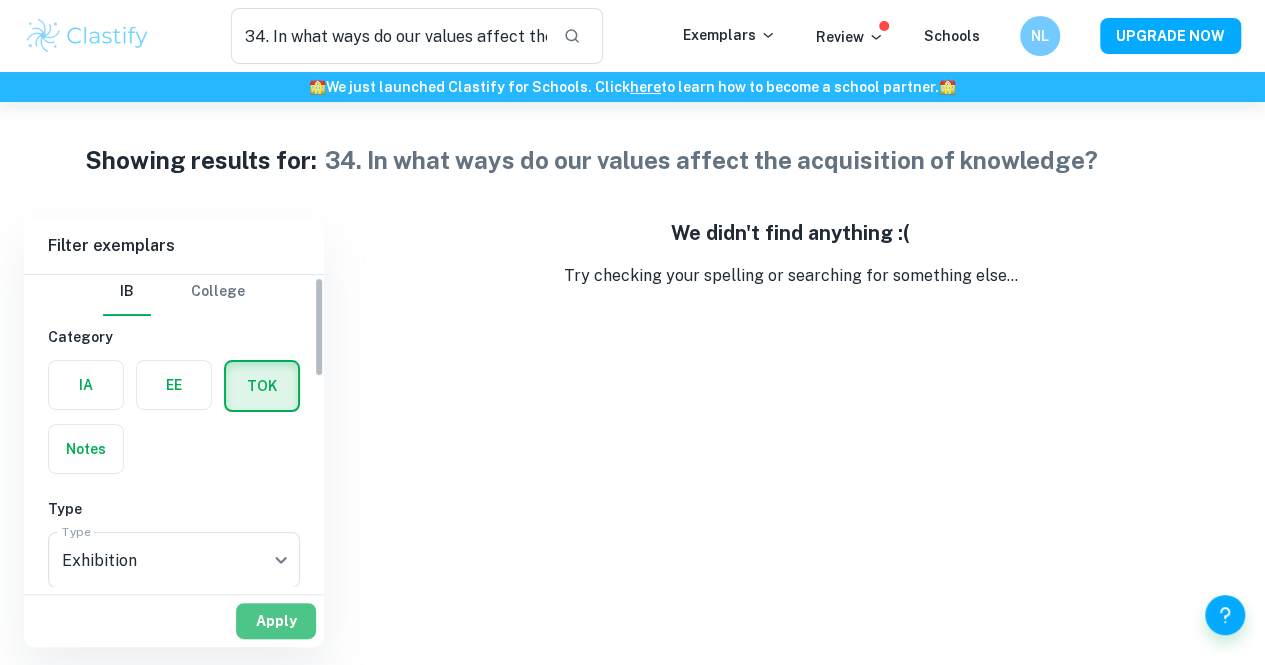 click on "Apply" at bounding box center [276, 621] 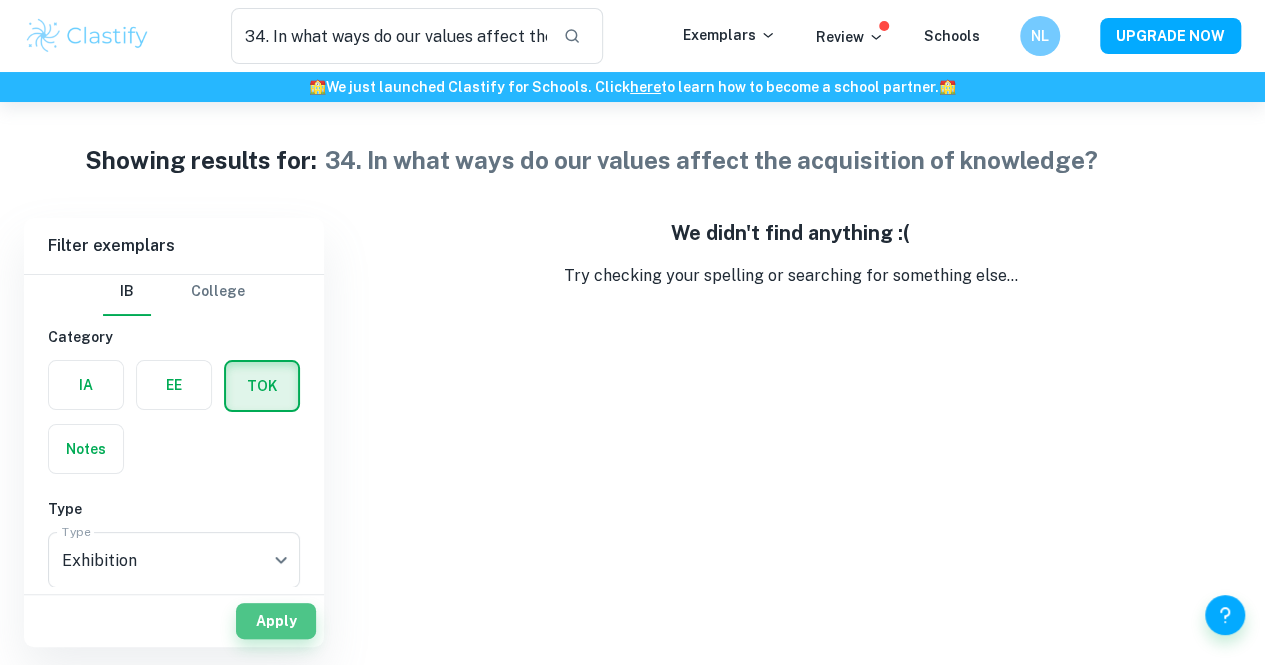click on "Apply" at bounding box center [276, 621] 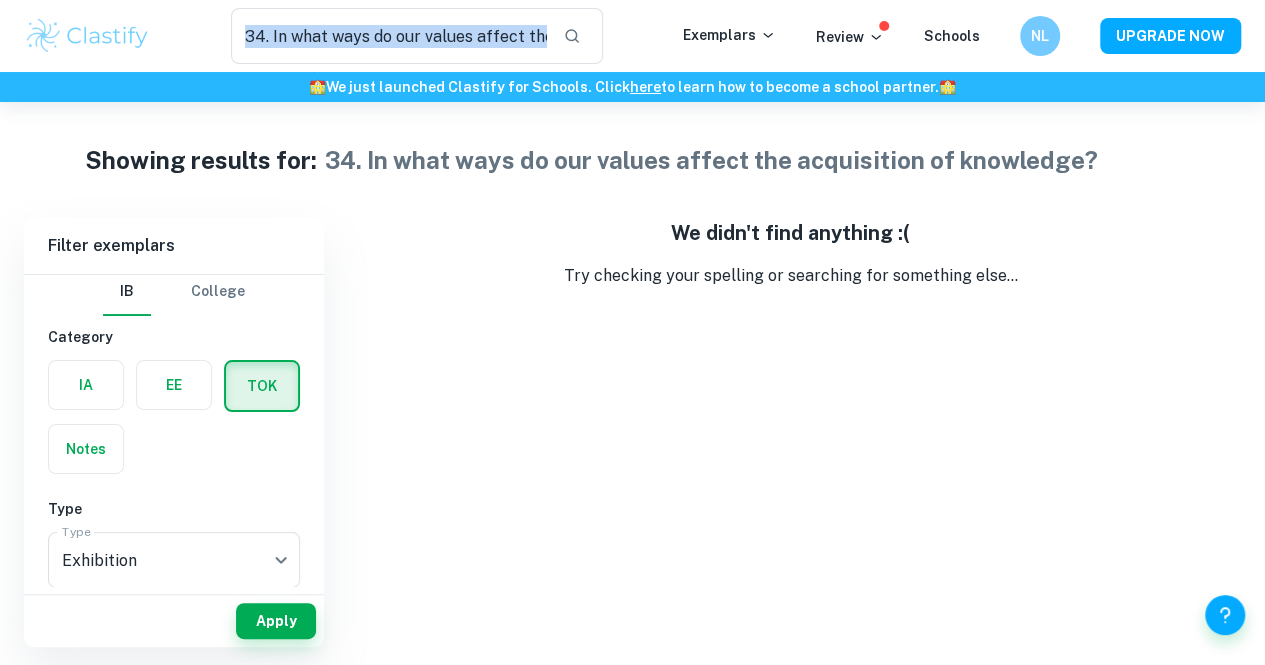 drag, startPoint x: 504, startPoint y: 38, endPoint x: 260, endPoint y: 64, distance: 245.38133 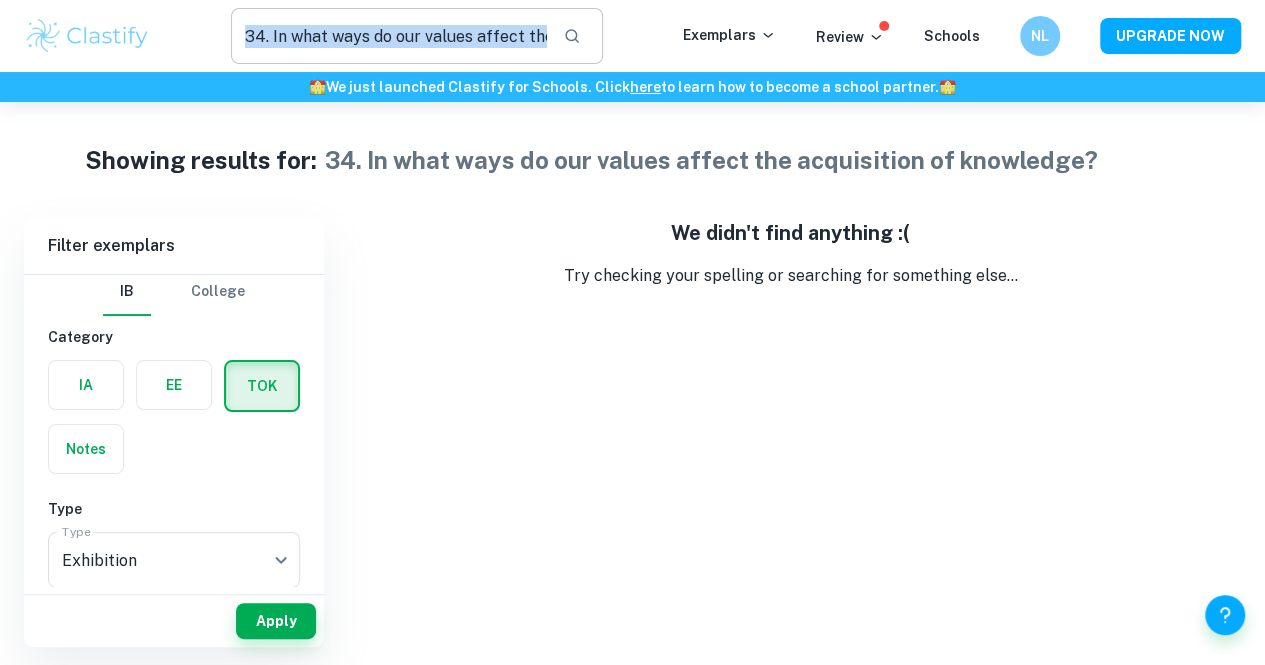 drag, startPoint x: 260, startPoint y: 64, endPoint x: 286, endPoint y: 38, distance: 36.769554 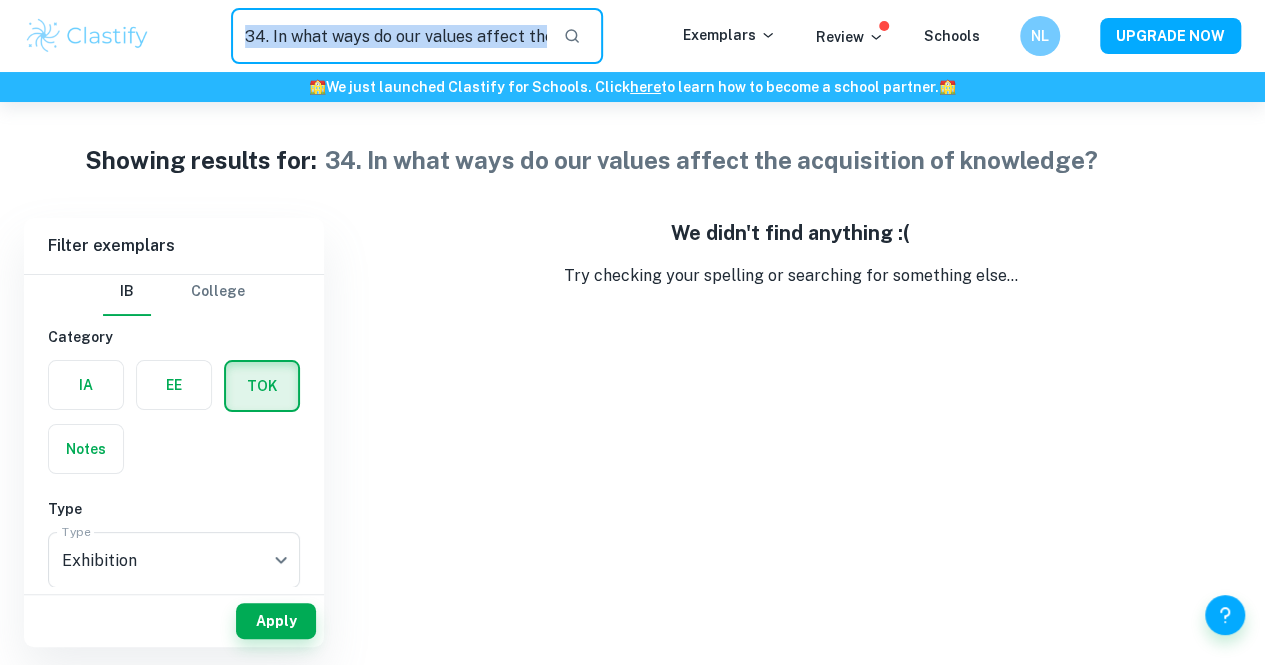 click on "34. In what ways do our values affect the acquisition of knowledge?" at bounding box center (389, 36) 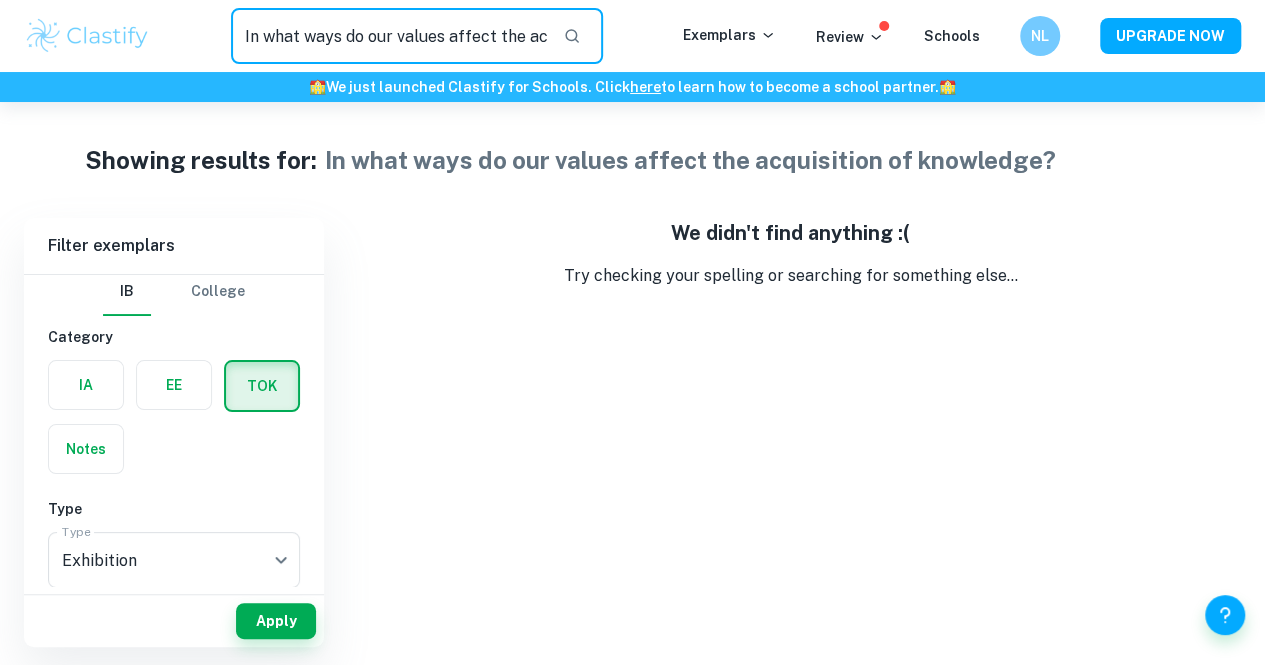 drag, startPoint x: 252, startPoint y: 36, endPoint x: 492, endPoint y: 59, distance: 241.09956 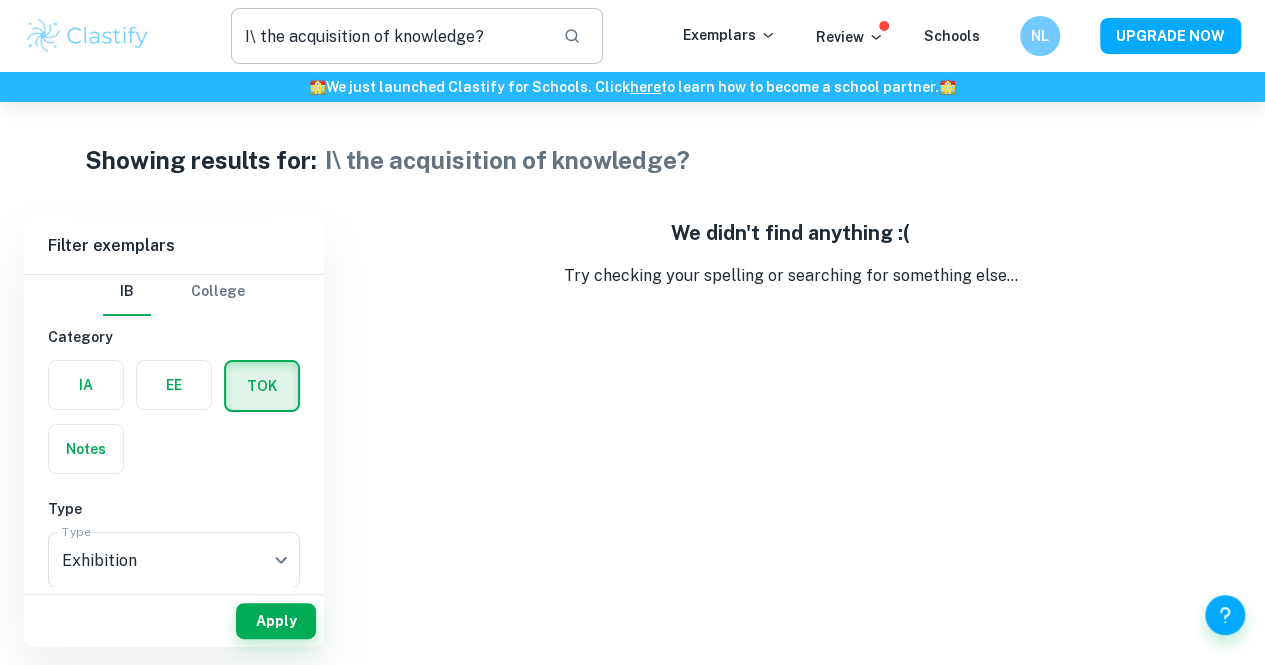 click on "I\ the acquisition of knowledge?" at bounding box center [389, 36] 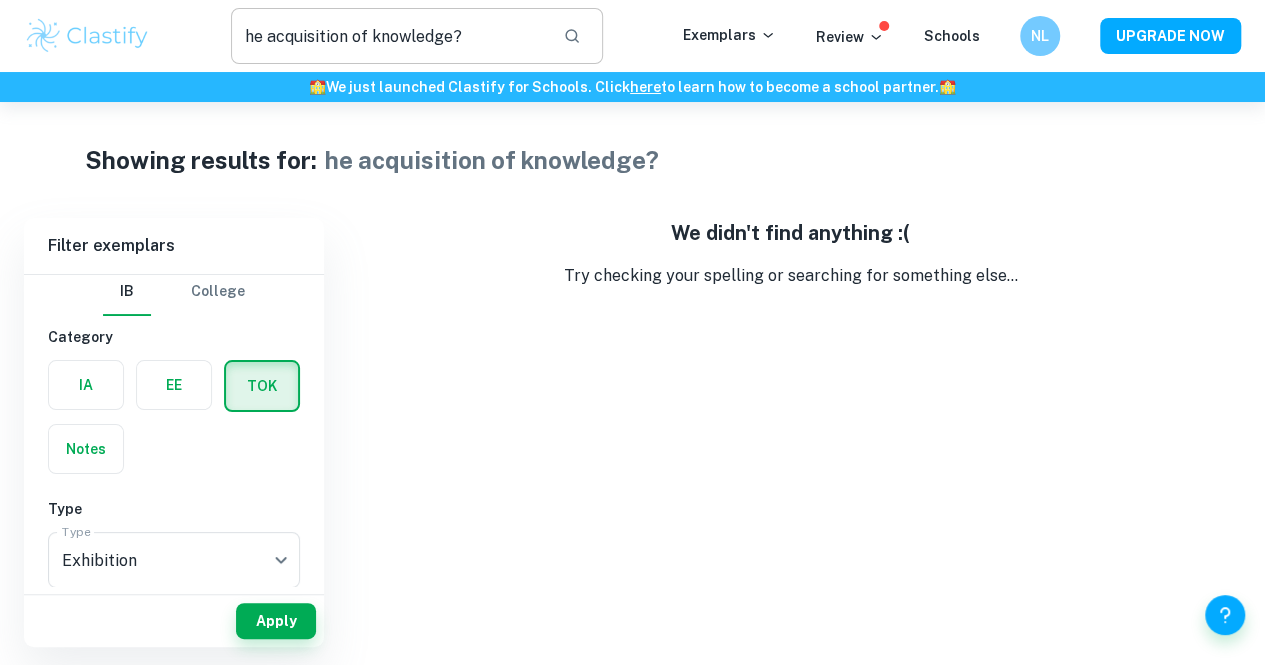 click on "he acquisition of knowledge?" at bounding box center (389, 36) 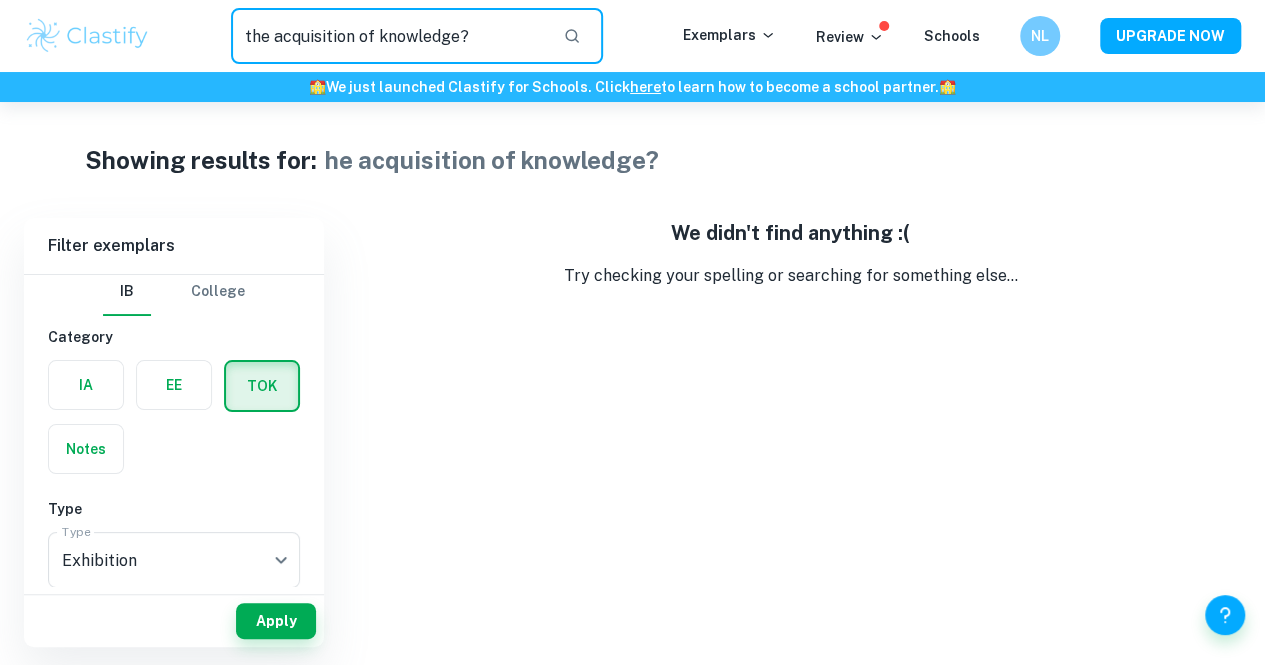 type on "the acquisition of knowledge?" 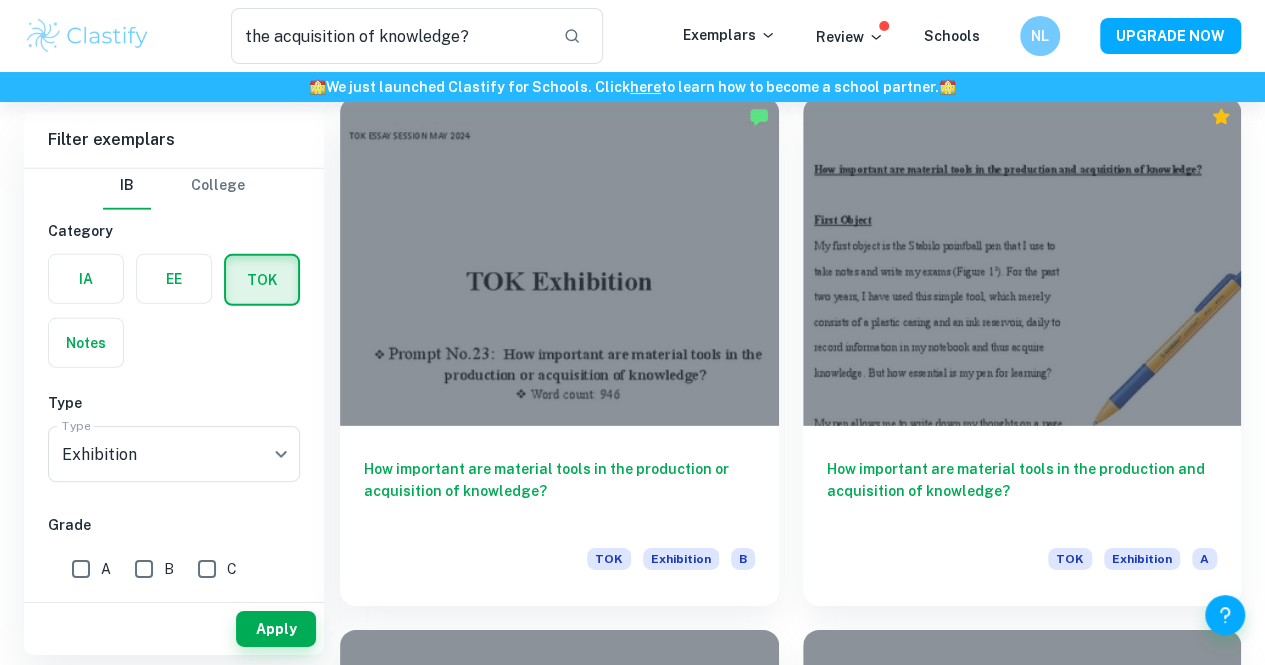 scroll, scrollTop: 2946, scrollLeft: 0, axis: vertical 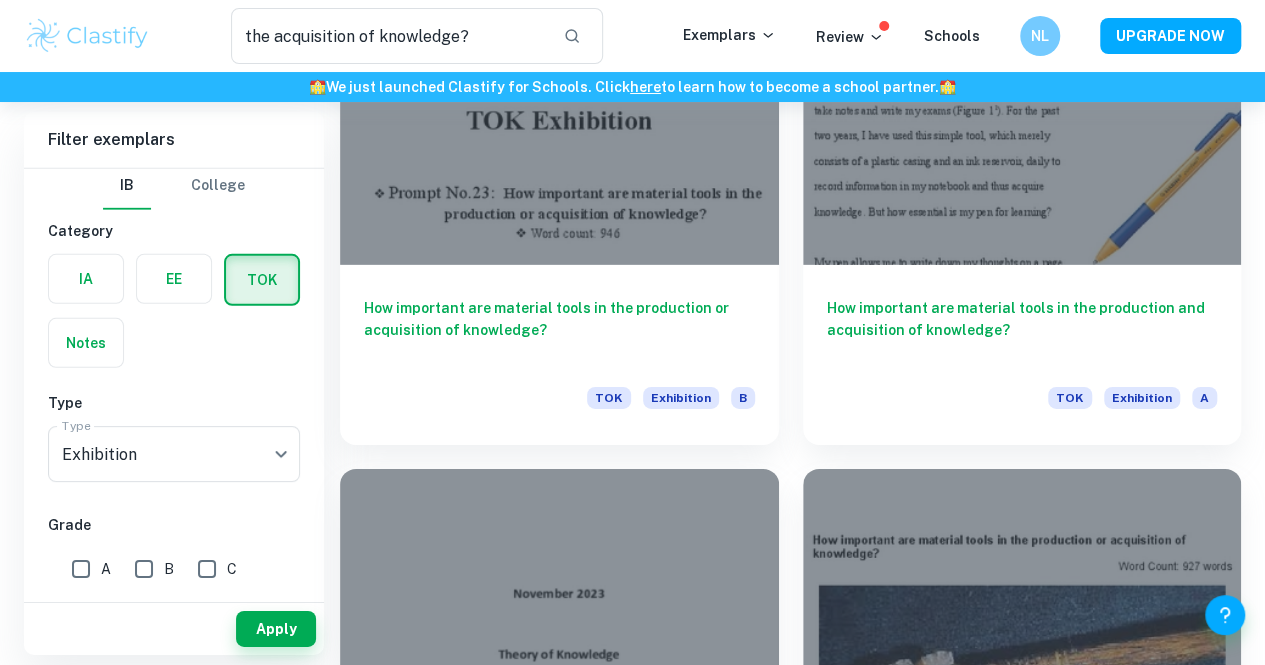 click 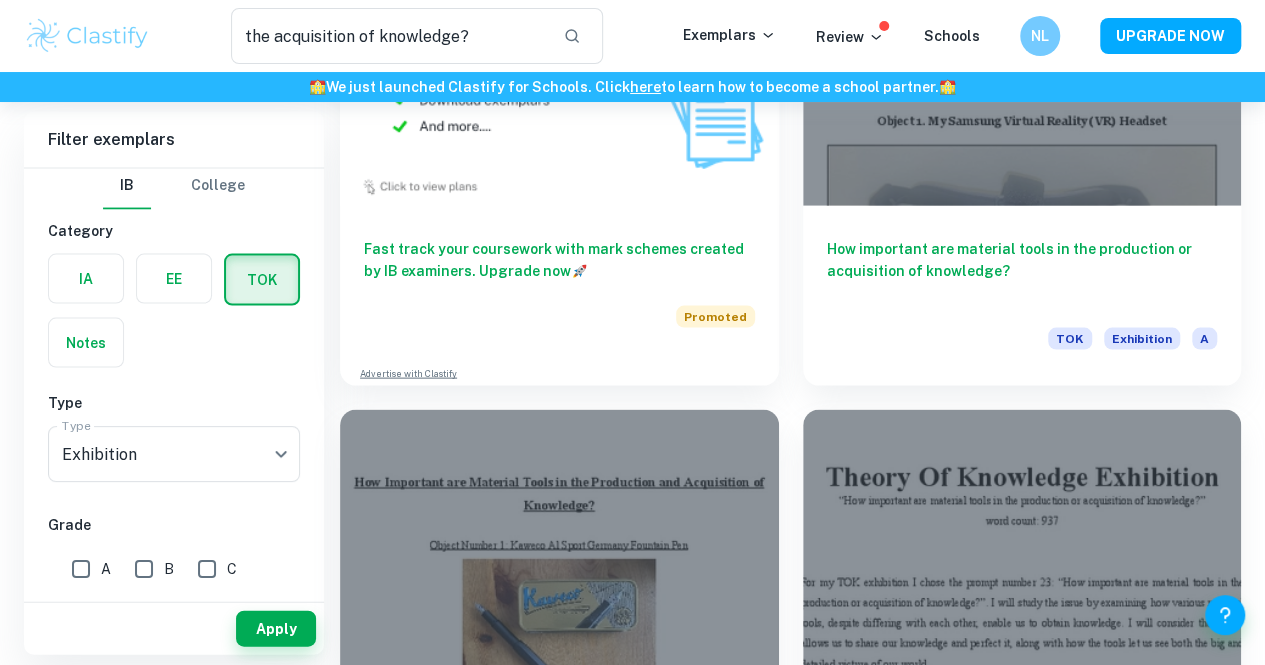 scroll, scrollTop: 2111, scrollLeft: 0, axis: vertical 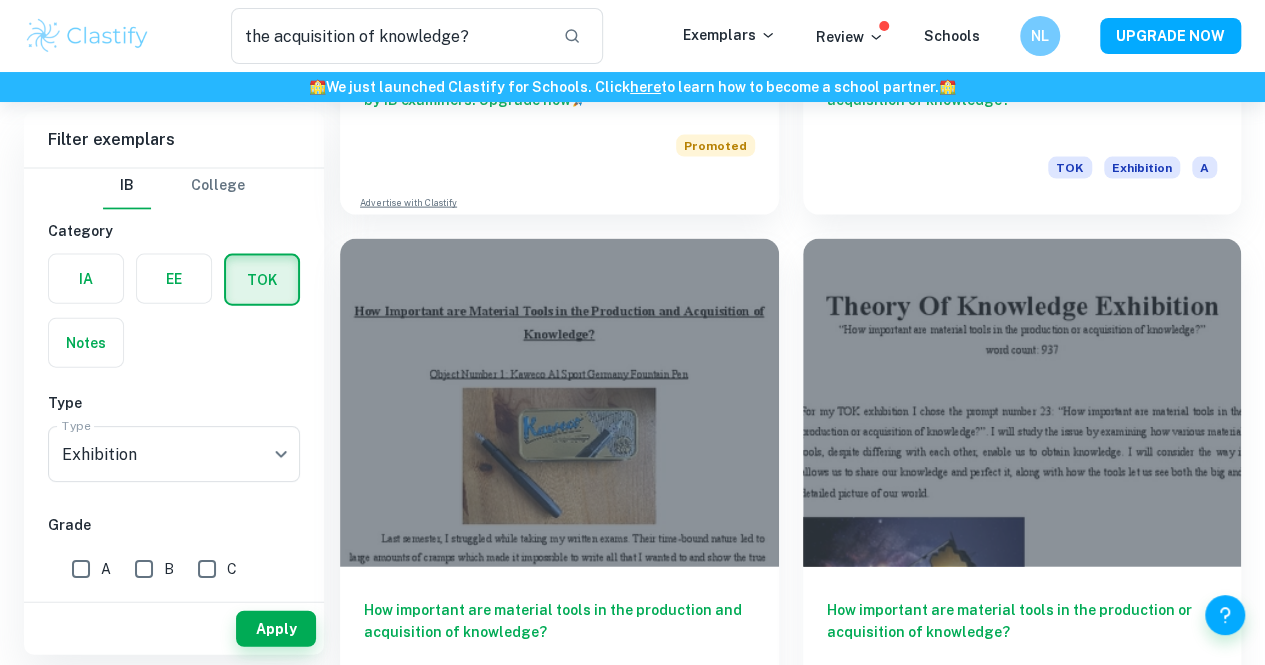 click 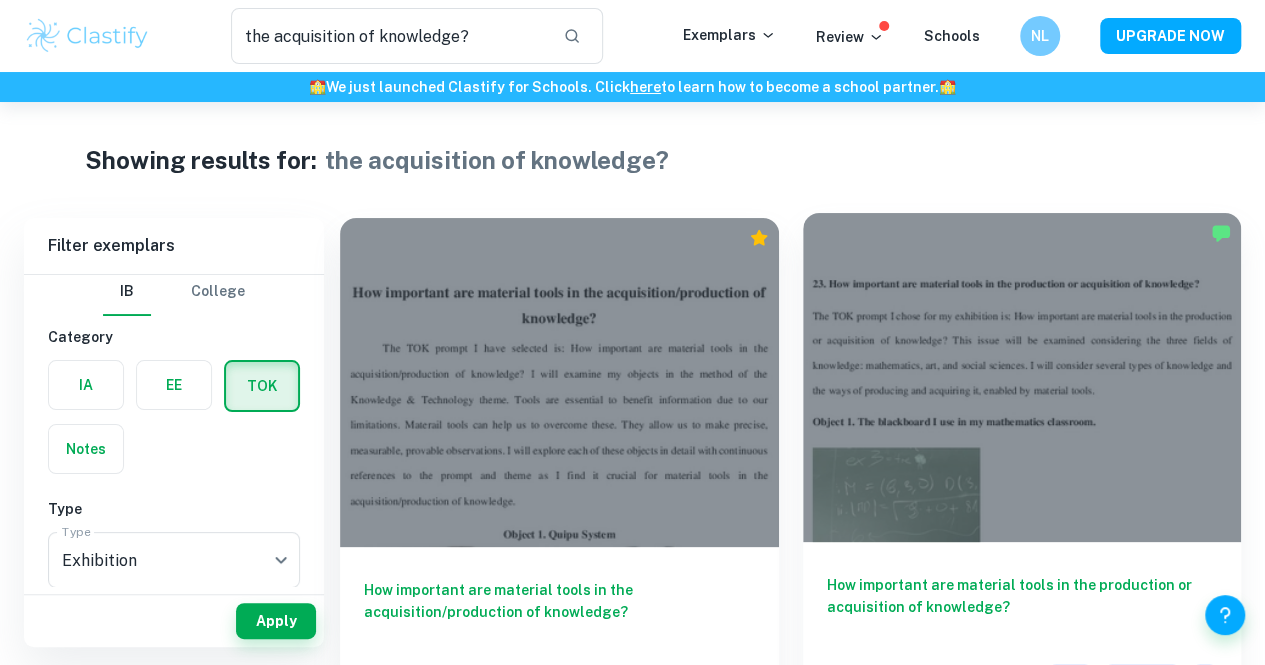 click on "How important are material tools in the production or acquisition of knowledge? TOK Exhibition A" at bounding box center [1022, 632] 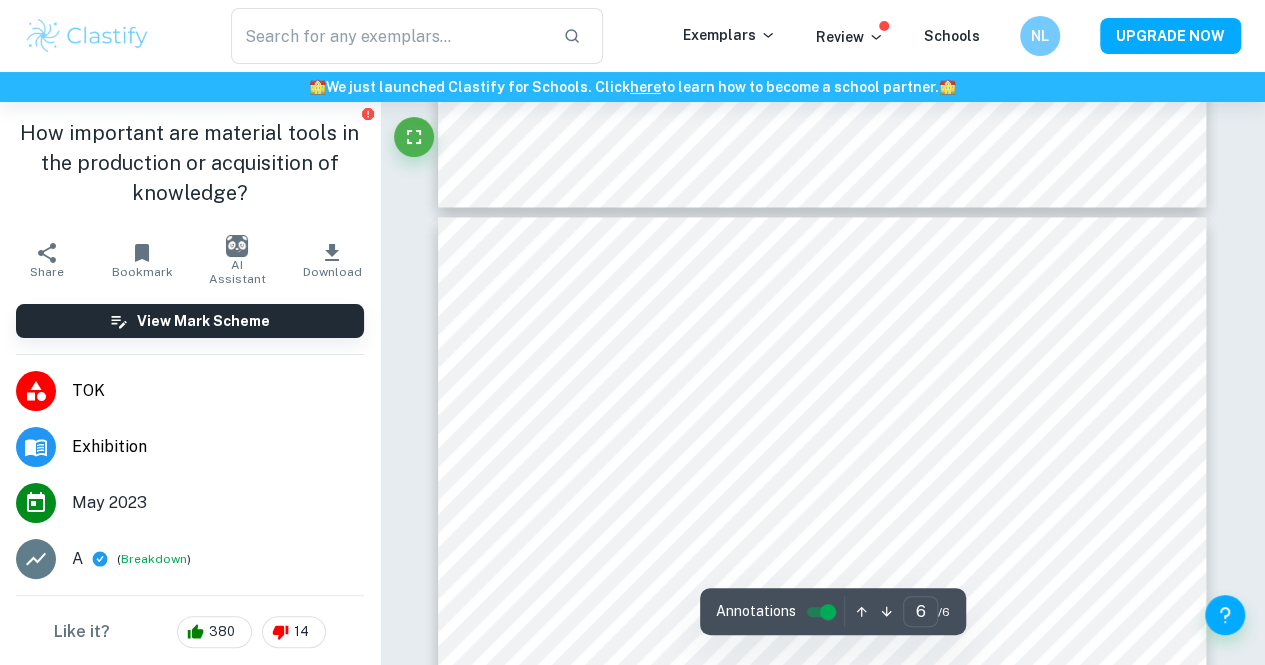 type on "5" 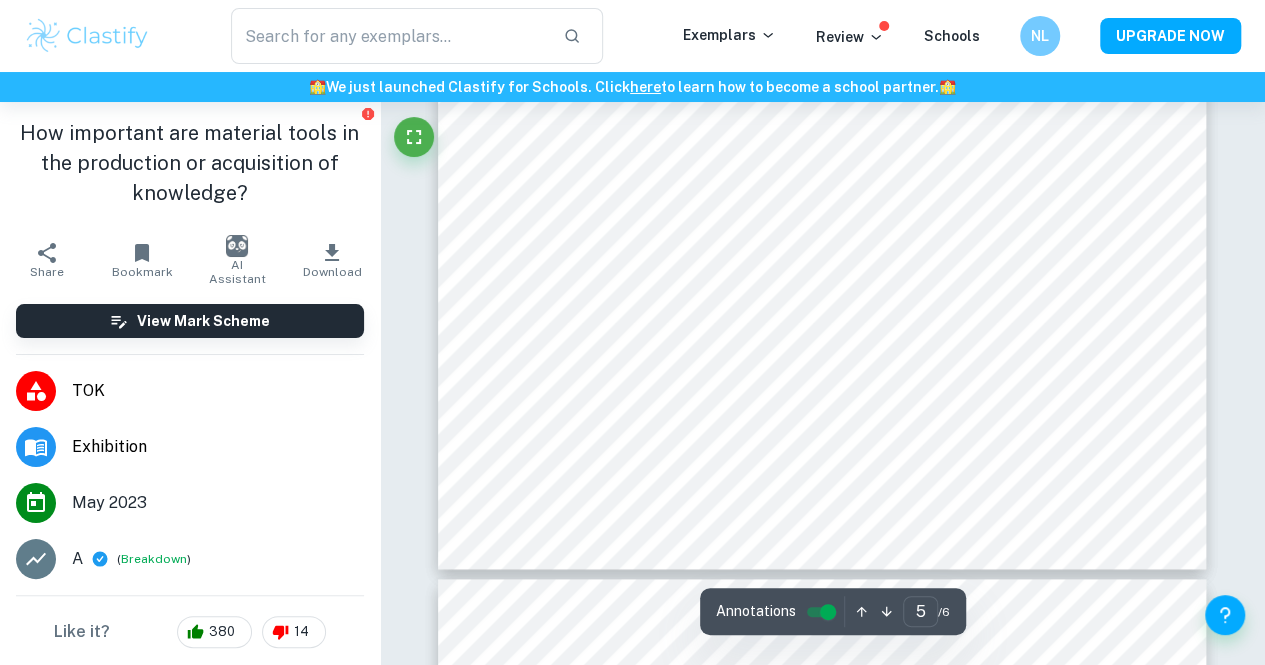 scroll, scrollTop: 4802, scrollLeft: 0, axis: vertical 